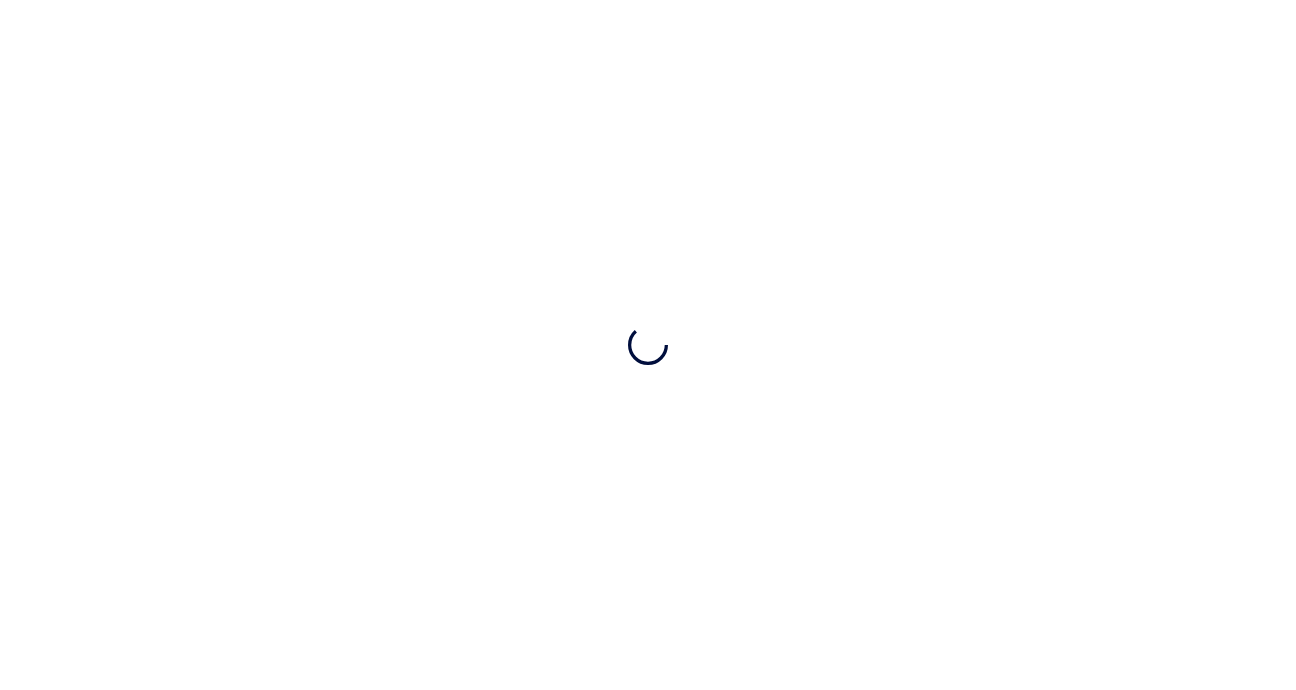 scroll, scrollTop: 0, scrollLeft: 0, axis: both 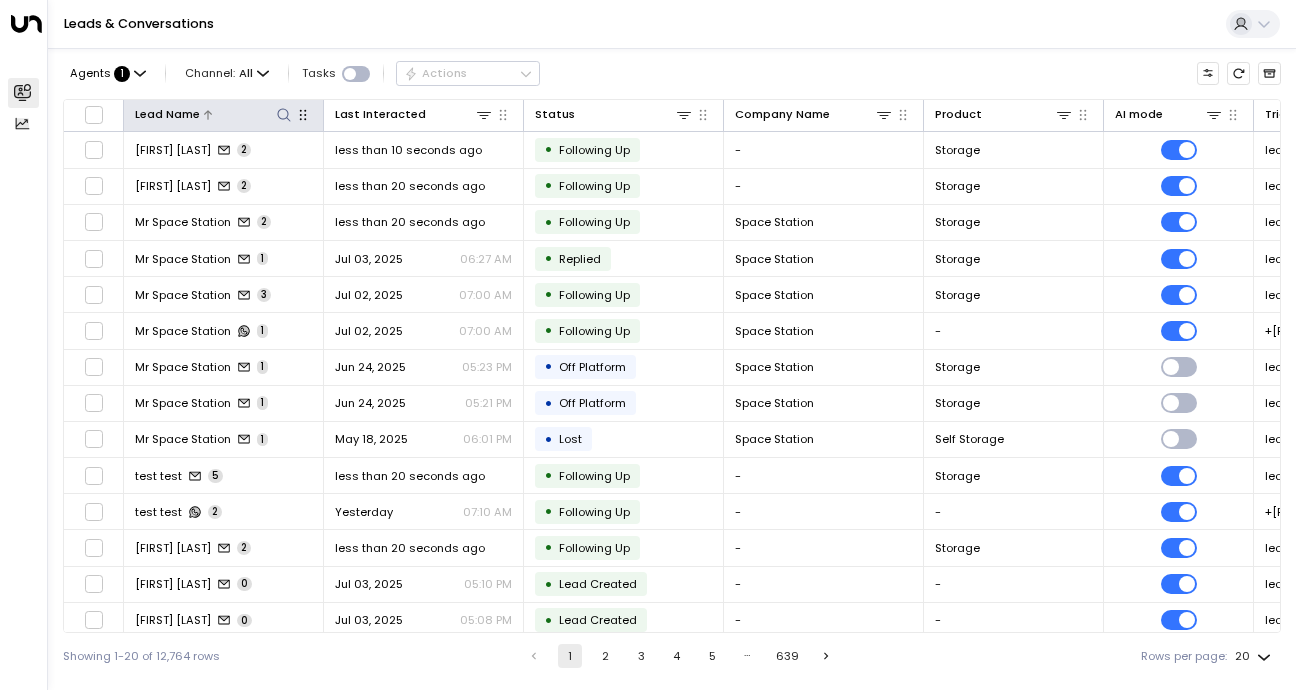 click at bounding box center (284, 115) 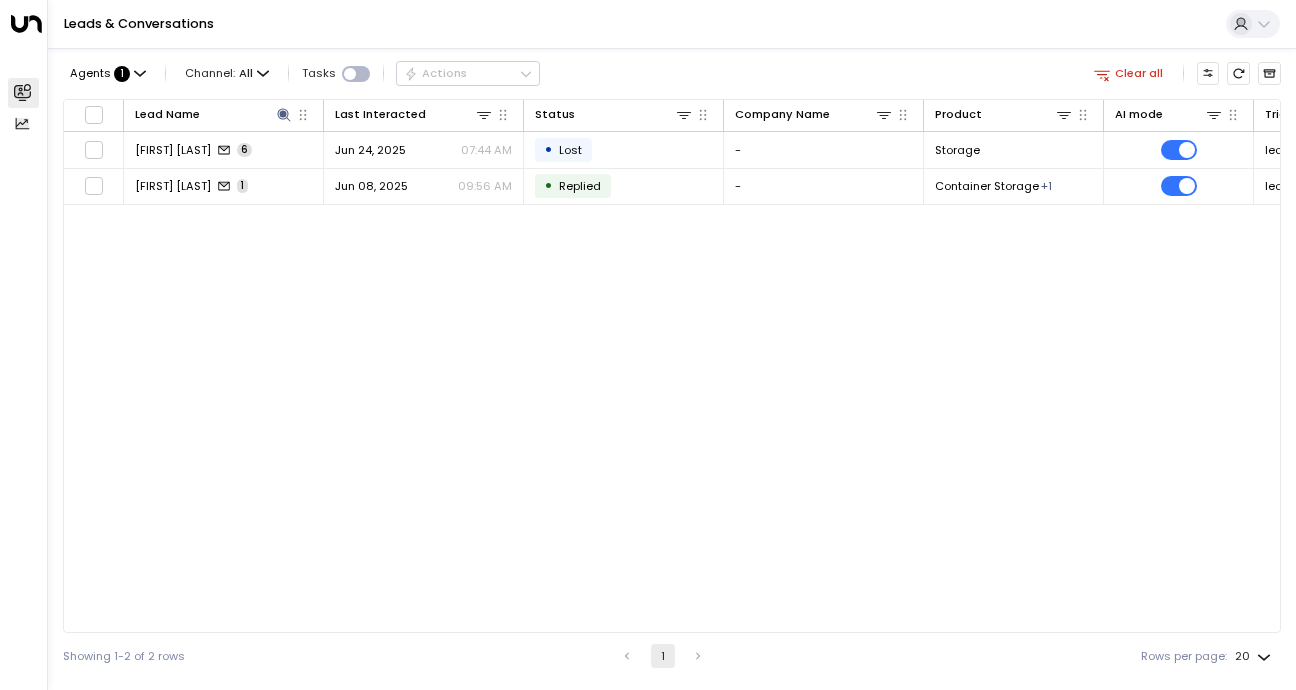 click on "Lead Name Last Interacted Status Company Name Product AI mode Trigger Phone Colin Vaines 6 Jun 24, 2025 07:44 AM • Lost - Storage leads@space-station.co.uk [PHONE] Colin Vaines 1 Jun 08, 2025 09:56 AM • Replied - Container Storage + 1 leads@space-station.co.uk [PHONE]" at bounding box center (672, 366) 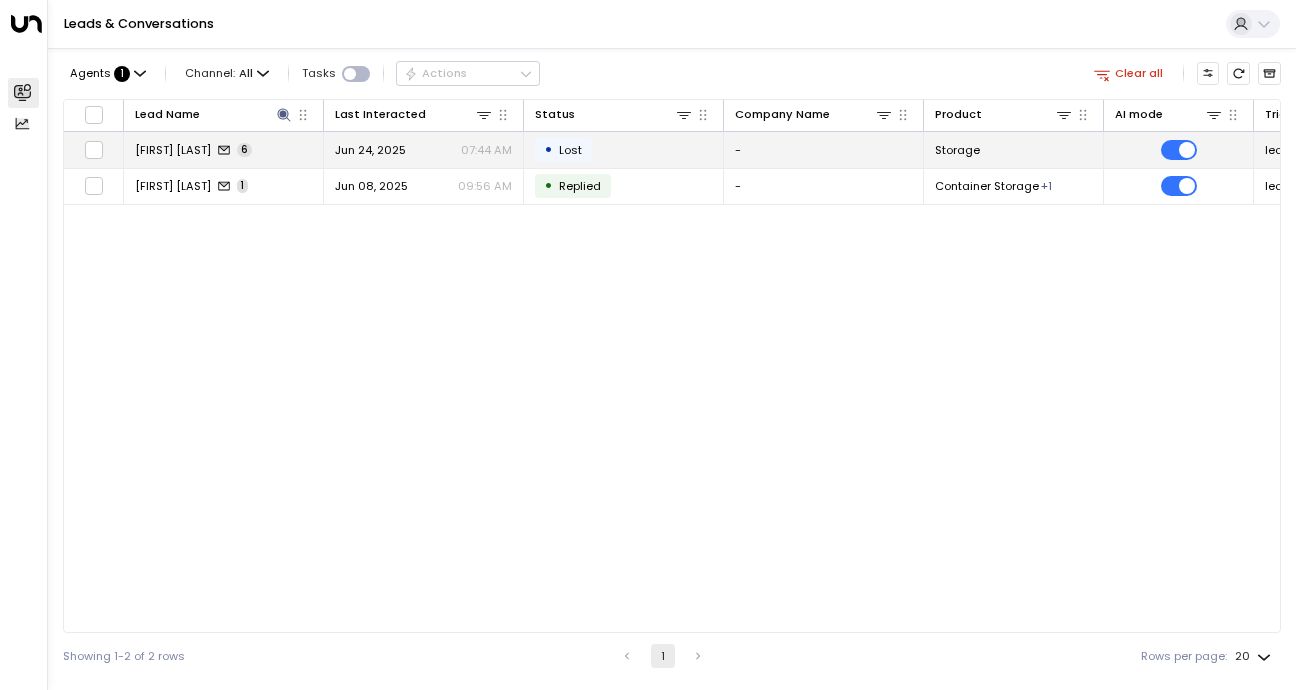 click on "Jun 24, 2025" at bounding box center (370, 150) 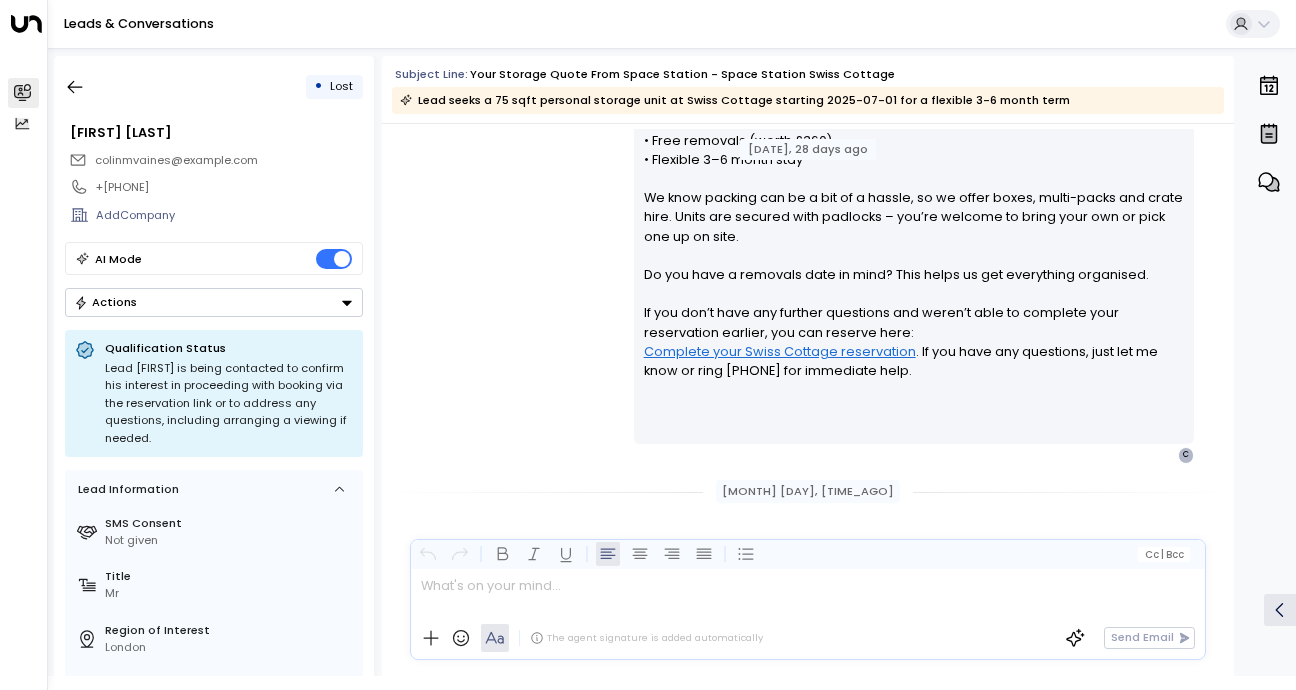scroll, scrollTop: 482, scrollLeft: 0, axis: vertical 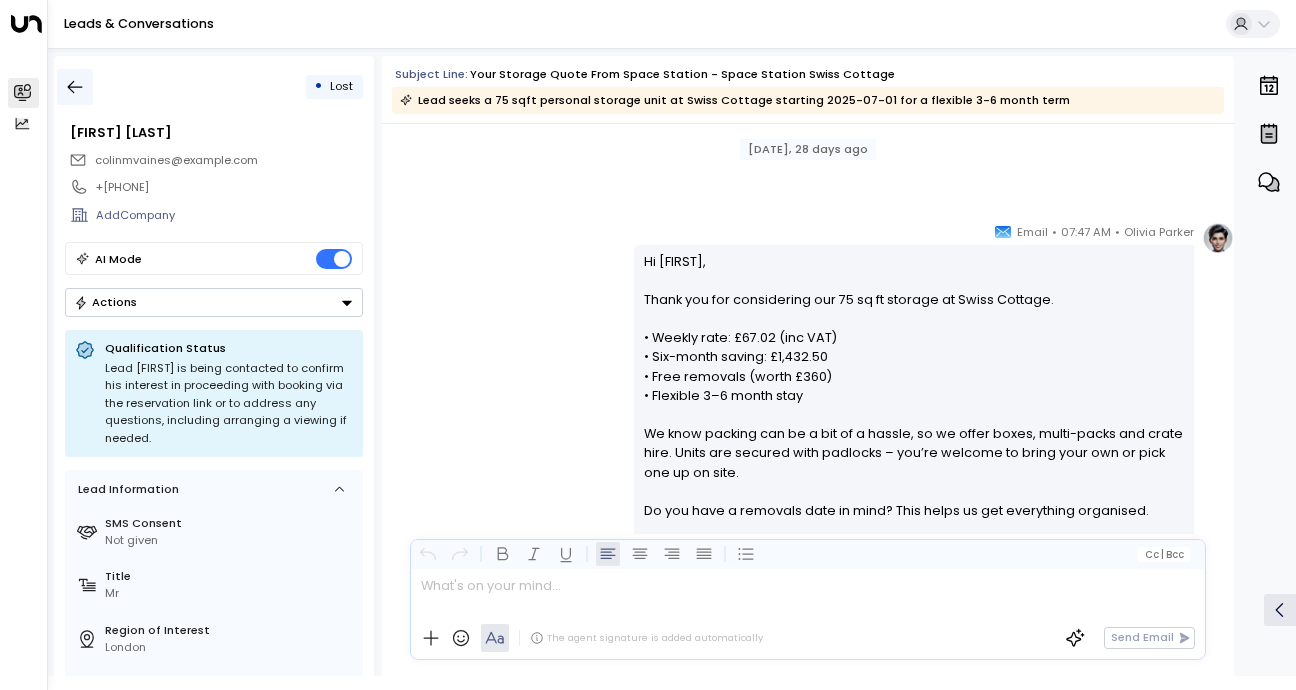 click at bounding box center [75, 87] 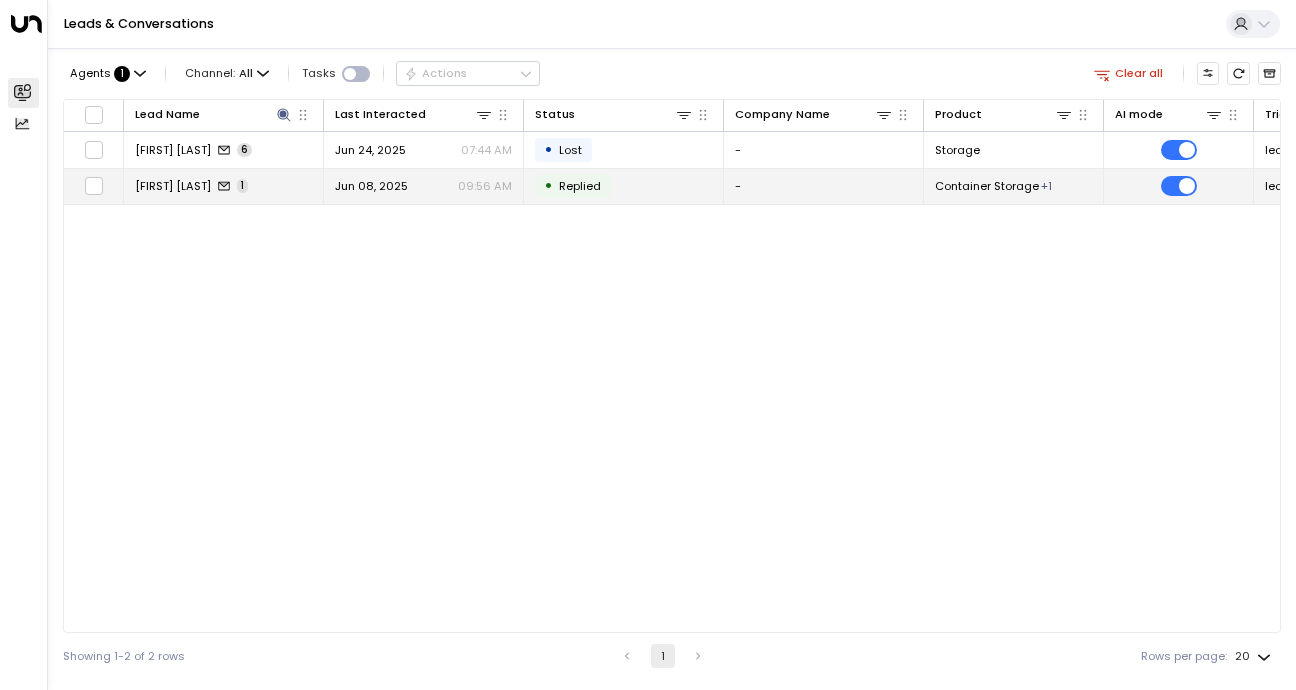 click on "[FIRST] [LAST] 1" at bounding box center (224, 186) 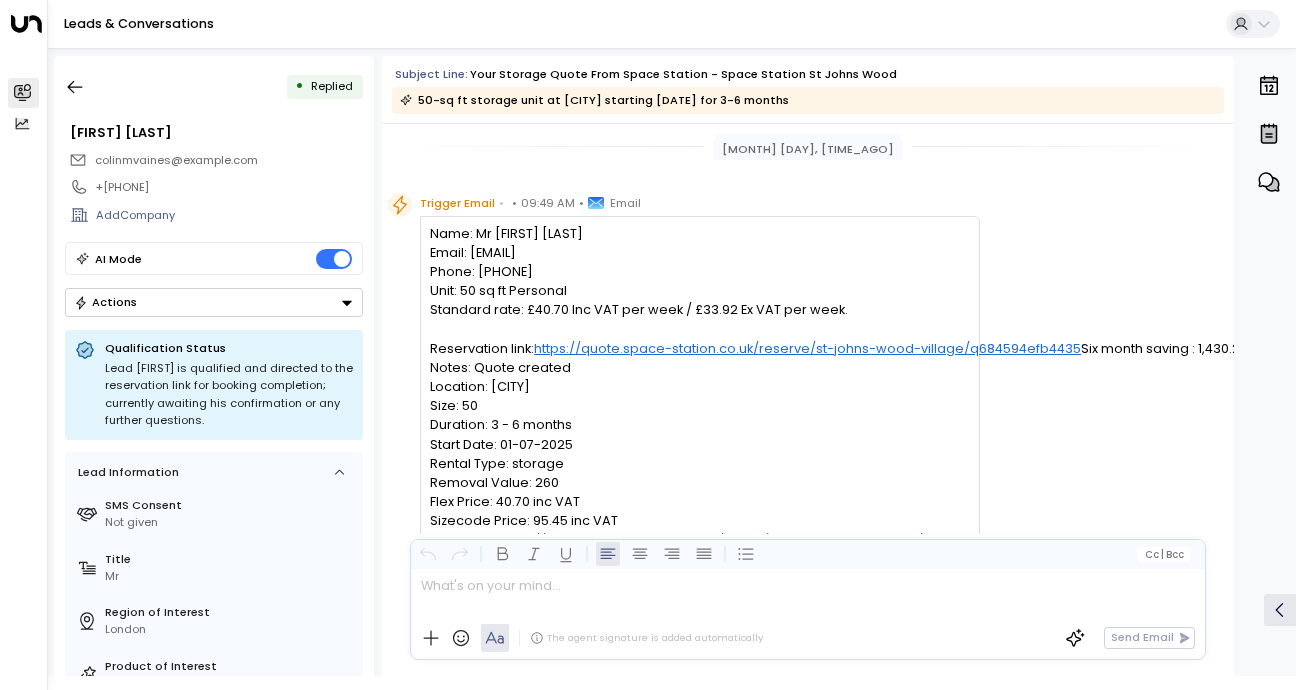 scroll, scrollTop: 0, scrollLeft: 0, axis: both 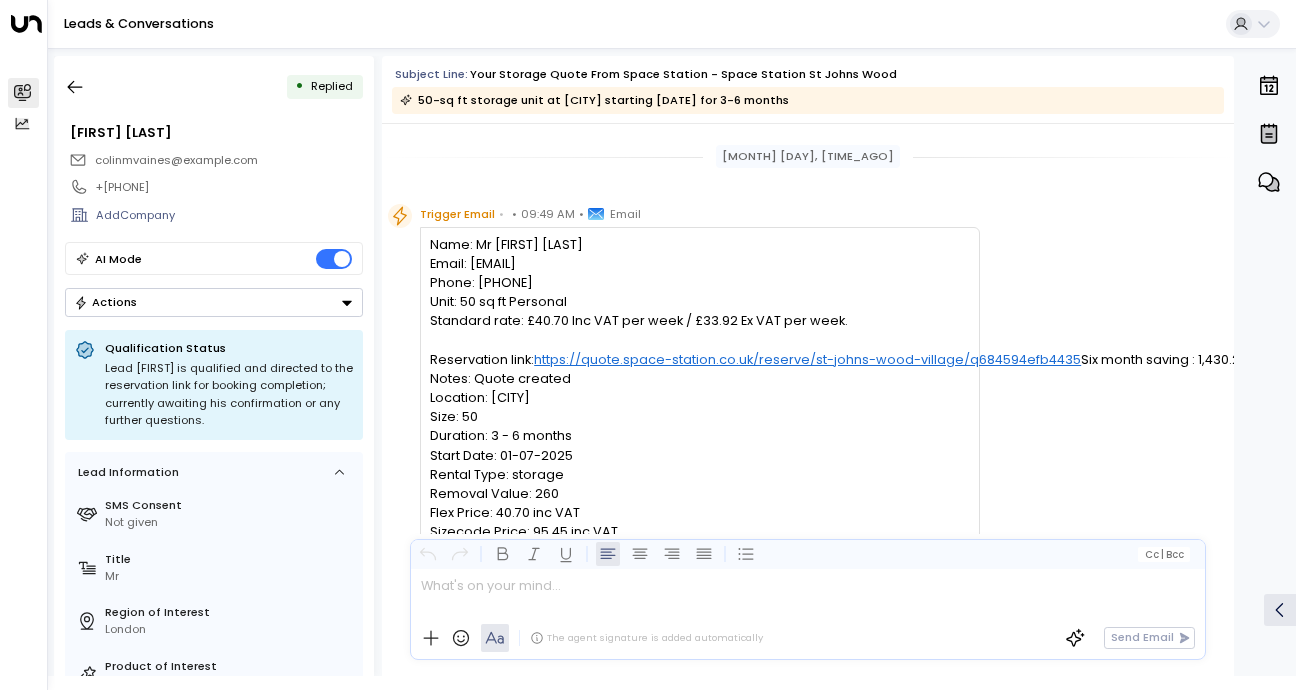 click on "• Replied" at bounding box center [214, 87] 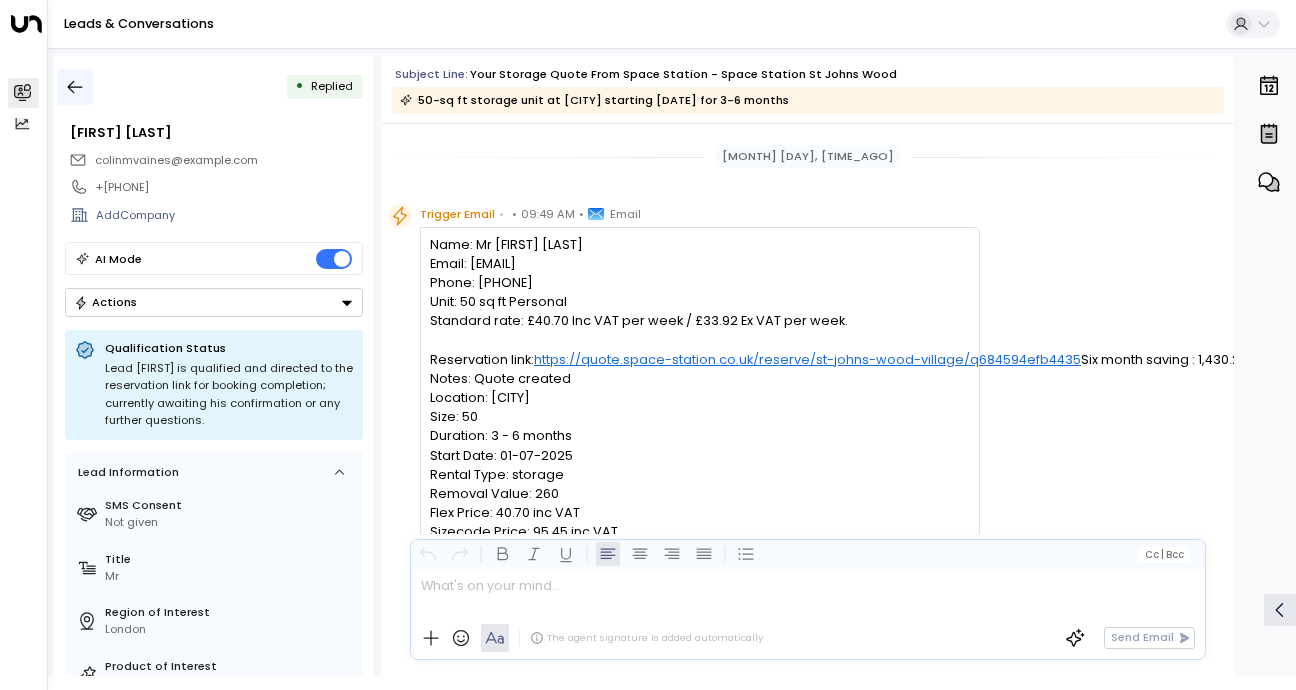 click at bounding box center [75, 87] 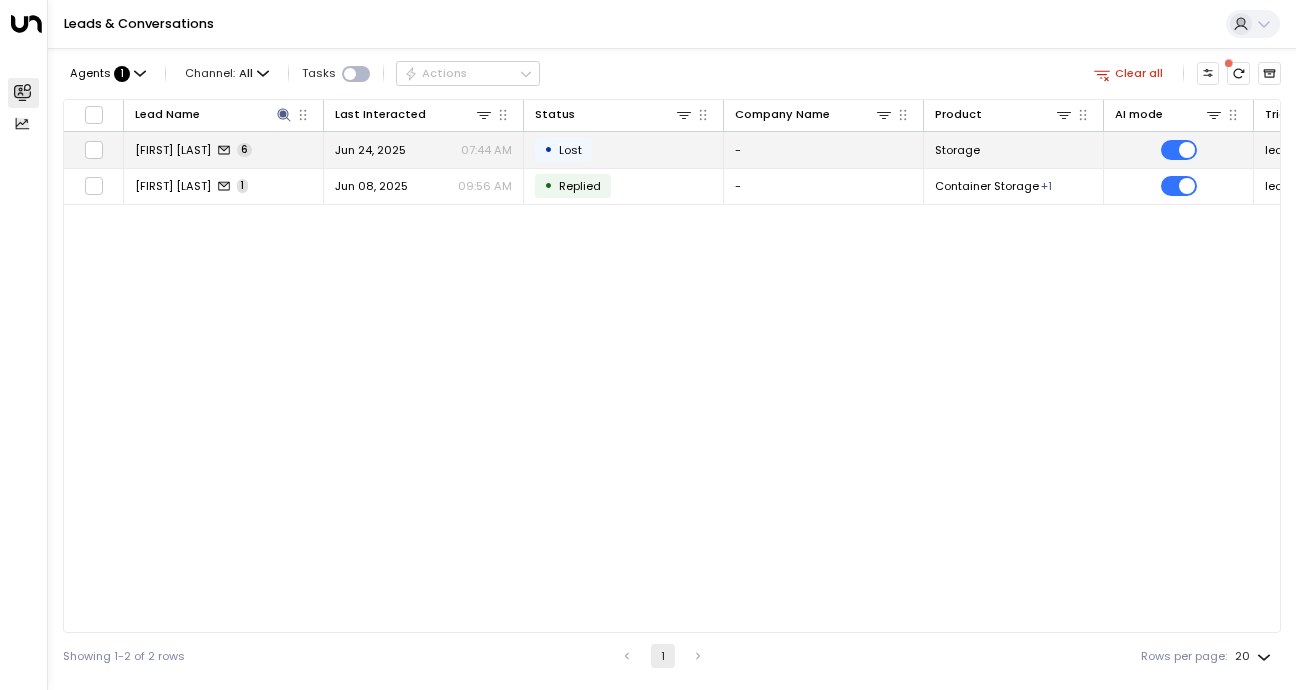 click on "[FIRST] [LAST]" at bounding box center [173, 150] 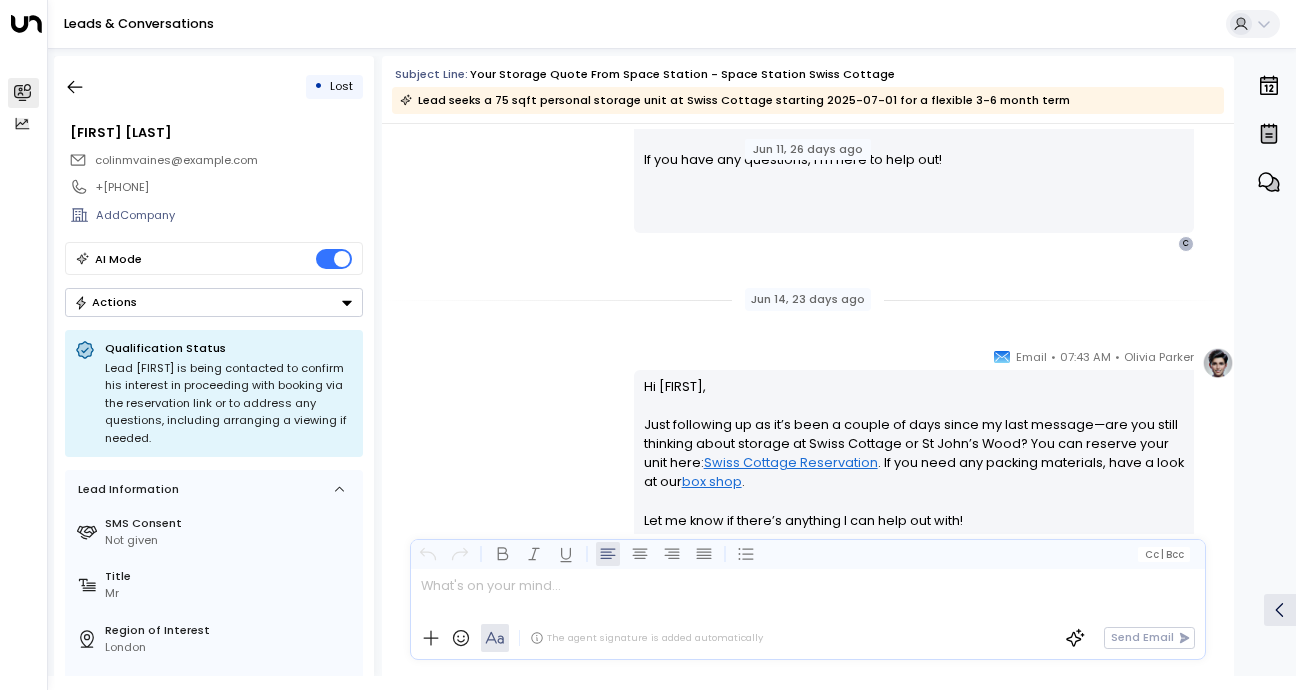 scroll, scrollTop: 2292, scrollLeft: 0, axis: vertical 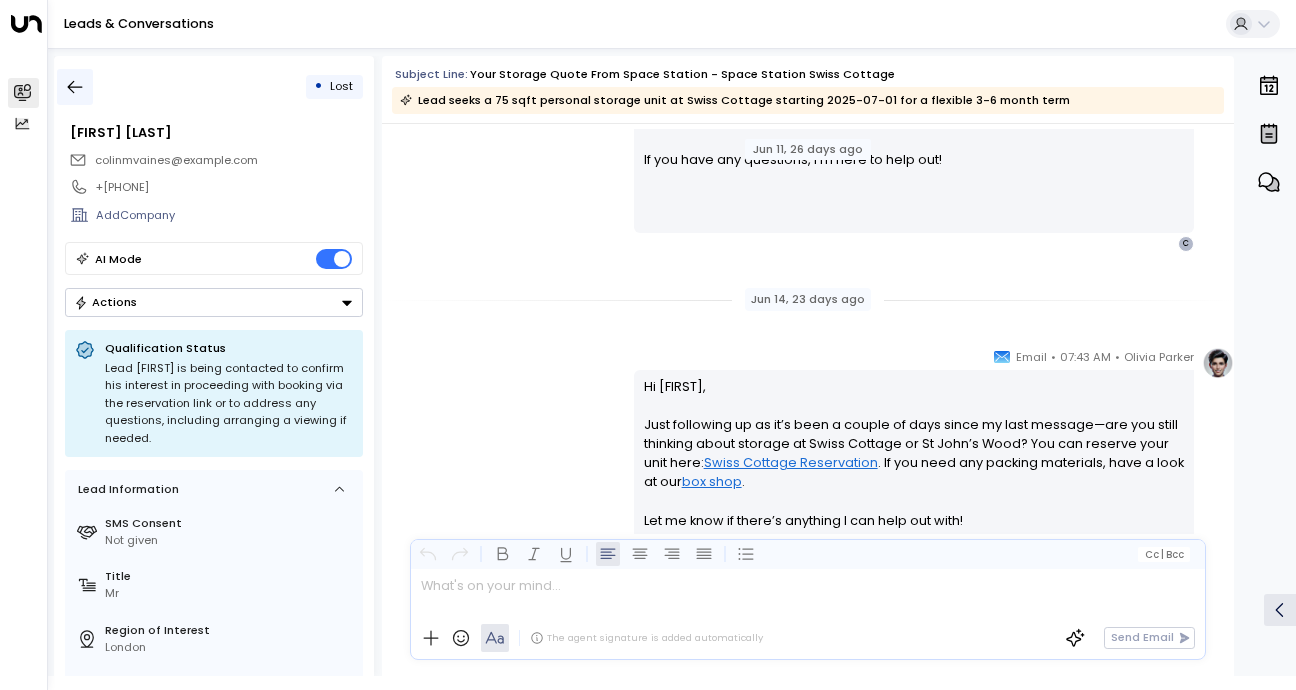 click at bounding box center [75, 87] 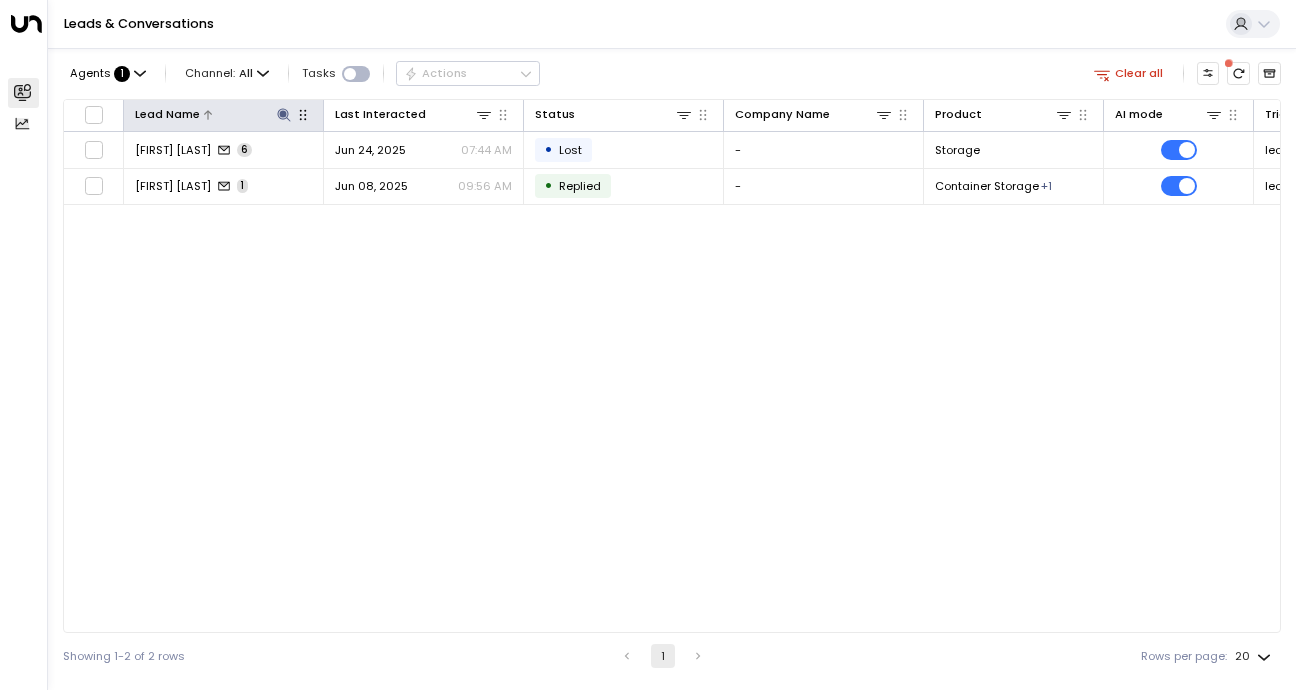 click at bounding box center (283, 114) 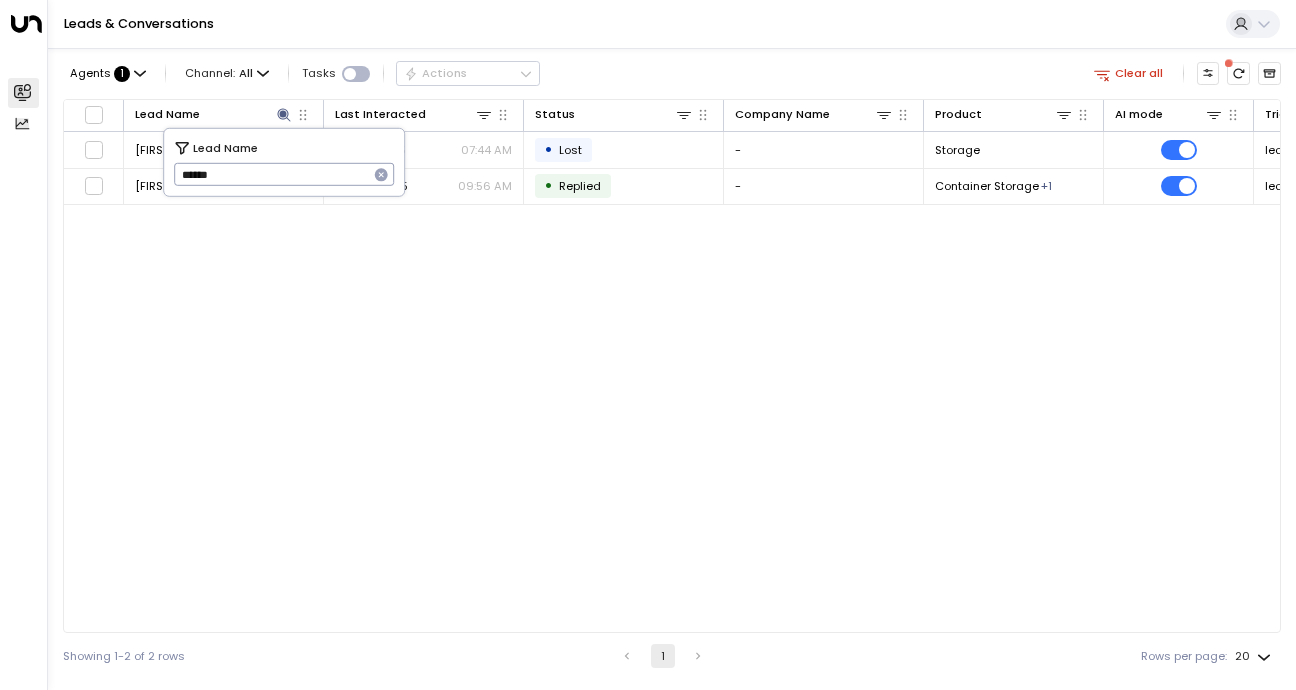 click on "******" at bounding box center [271, 174] 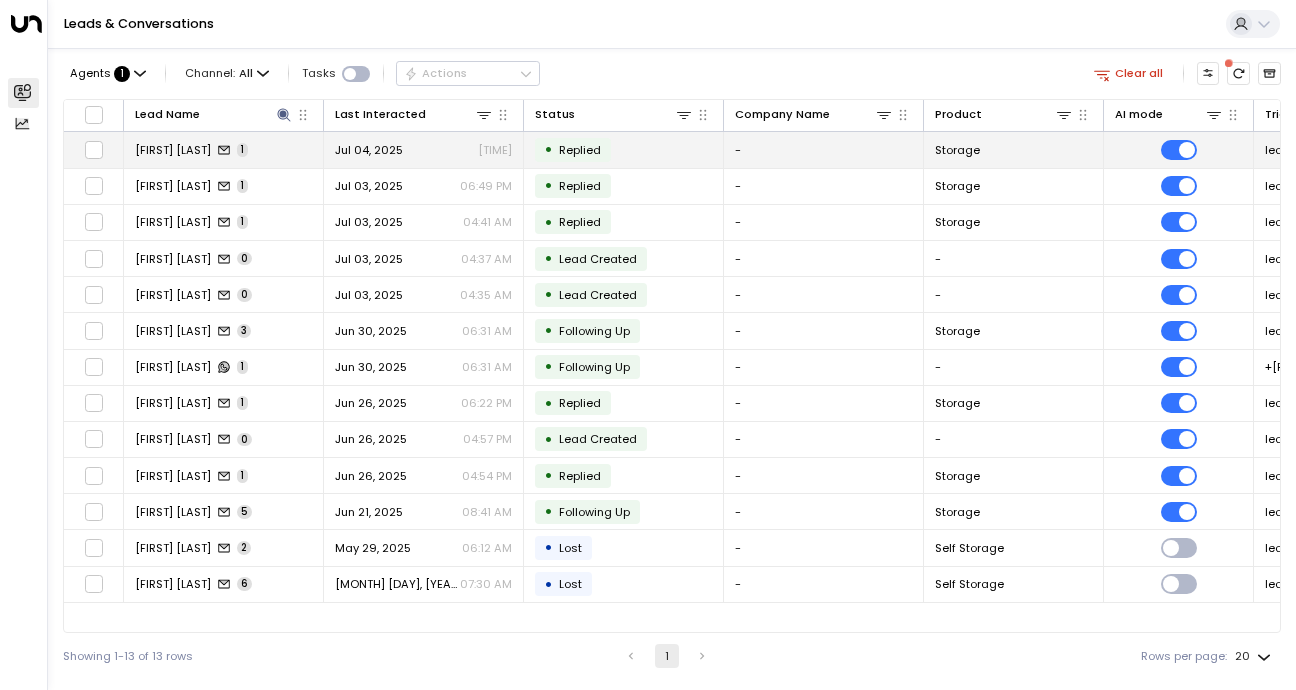 click on "• Replied" at bounding box center (624, 149) 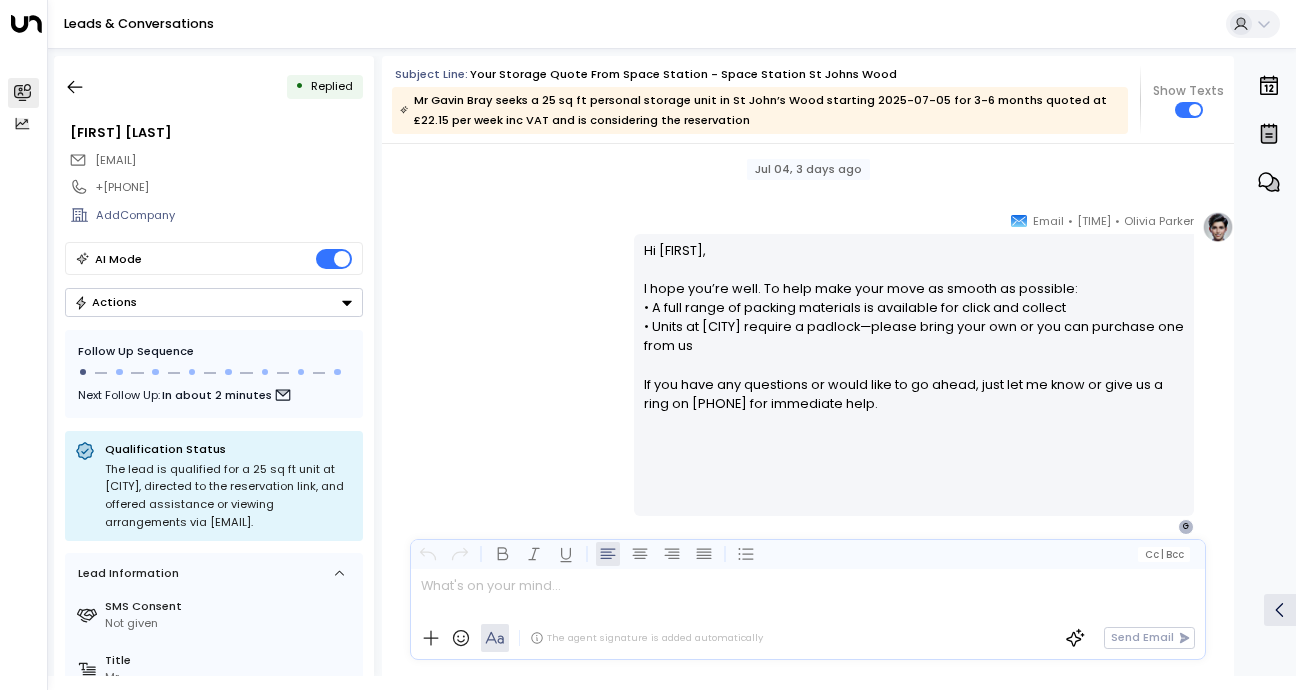 scroll, scrollTop: 214, scrollLeft: 0, axis: vertical 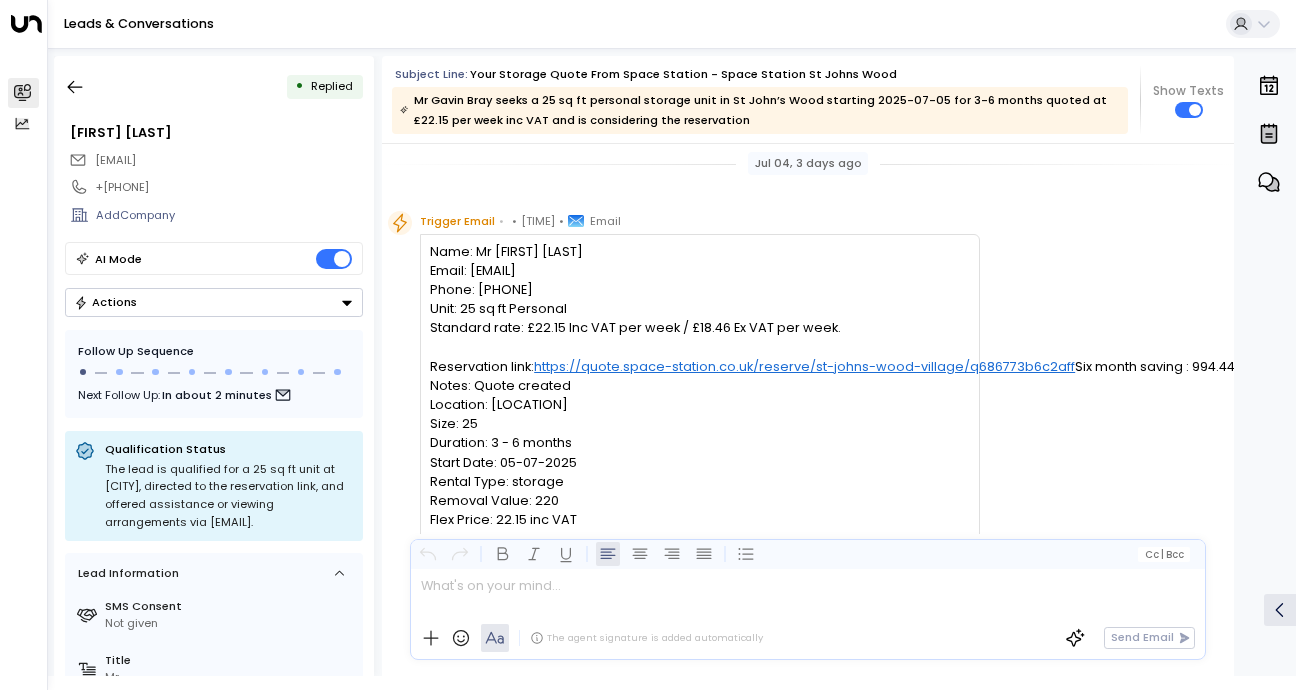 click on "• Replied" at bounding box center (214, 87) 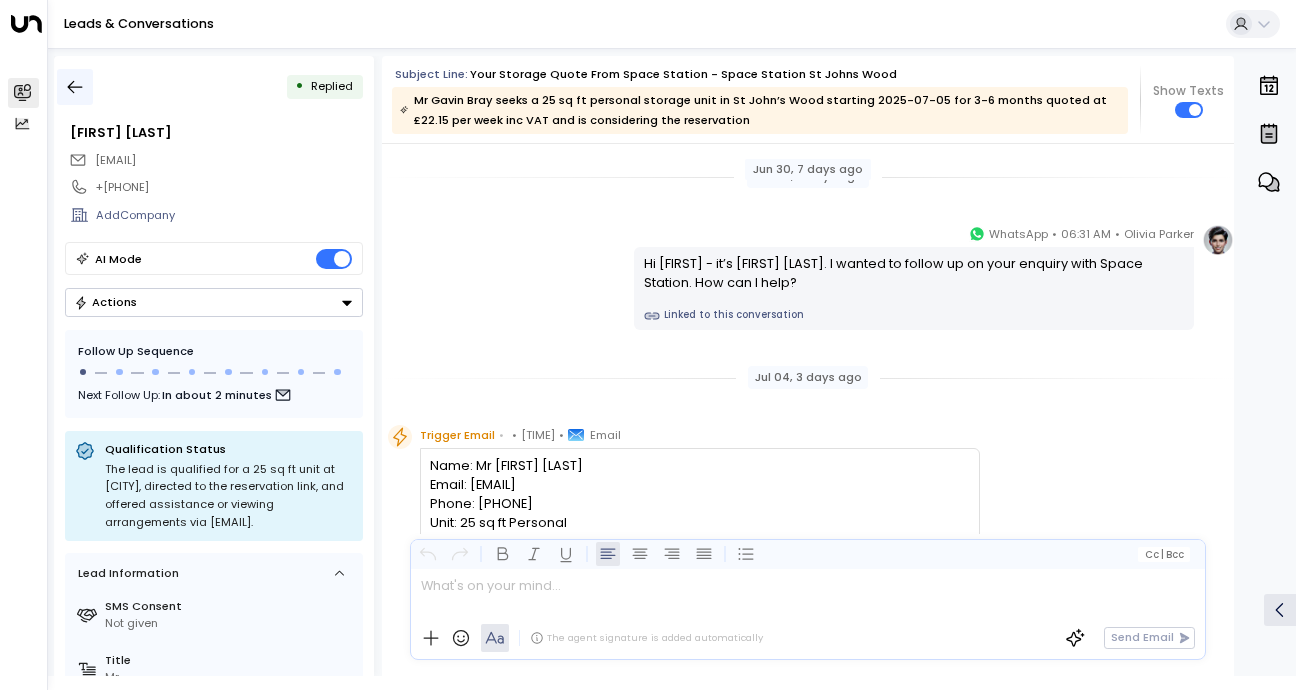 click at bounding box center [75, 87] 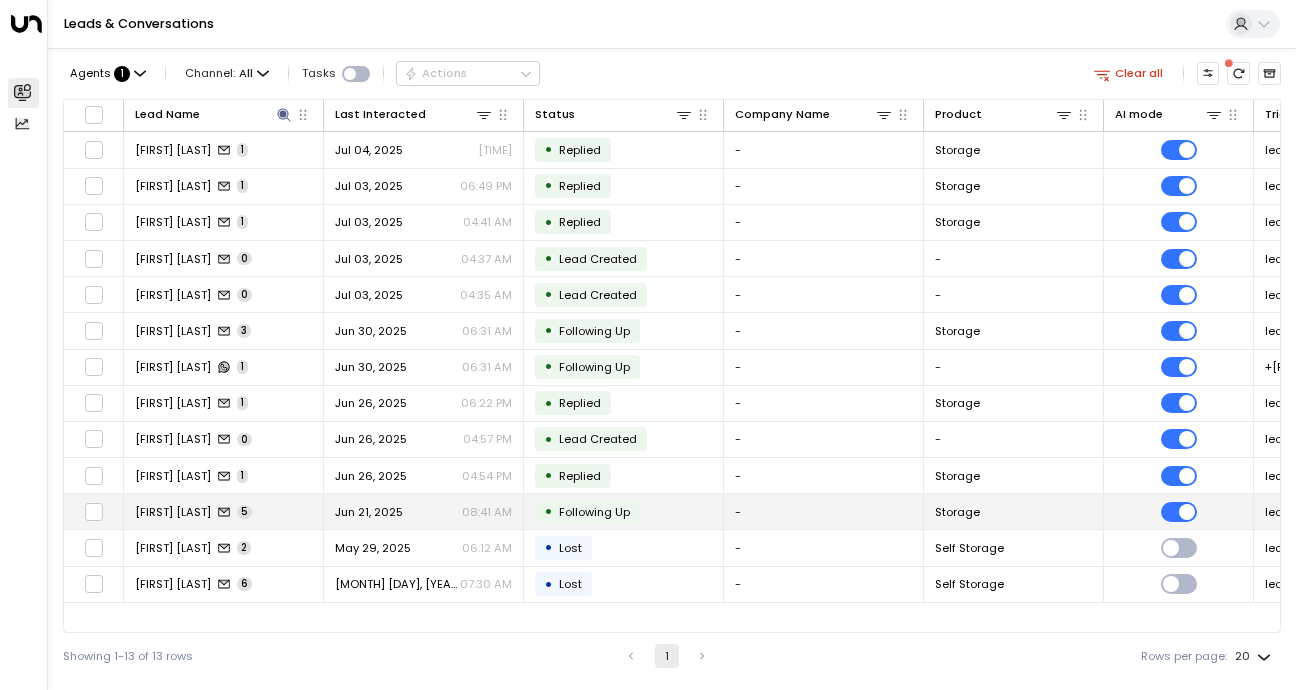 click on "Jun 21, 2025" at bounding box center (369, 512) 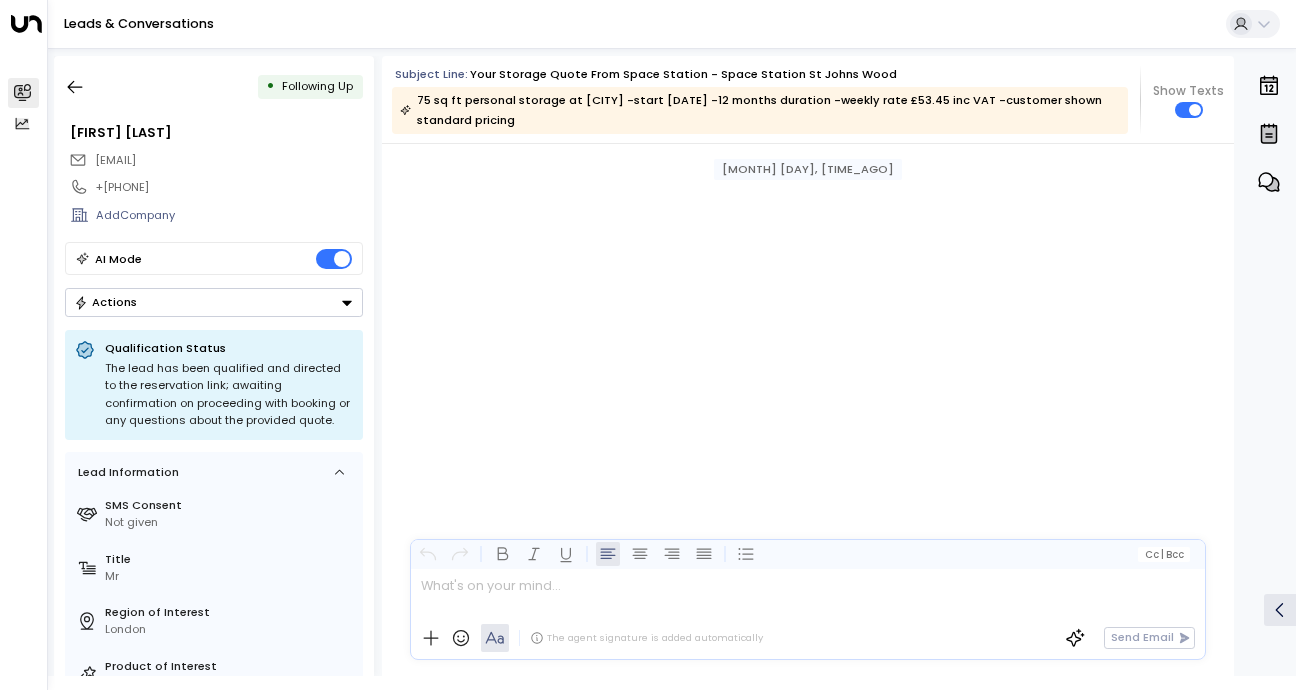 scroll, scrollTop: 1456, scrollLeft: 0, axis: vertical 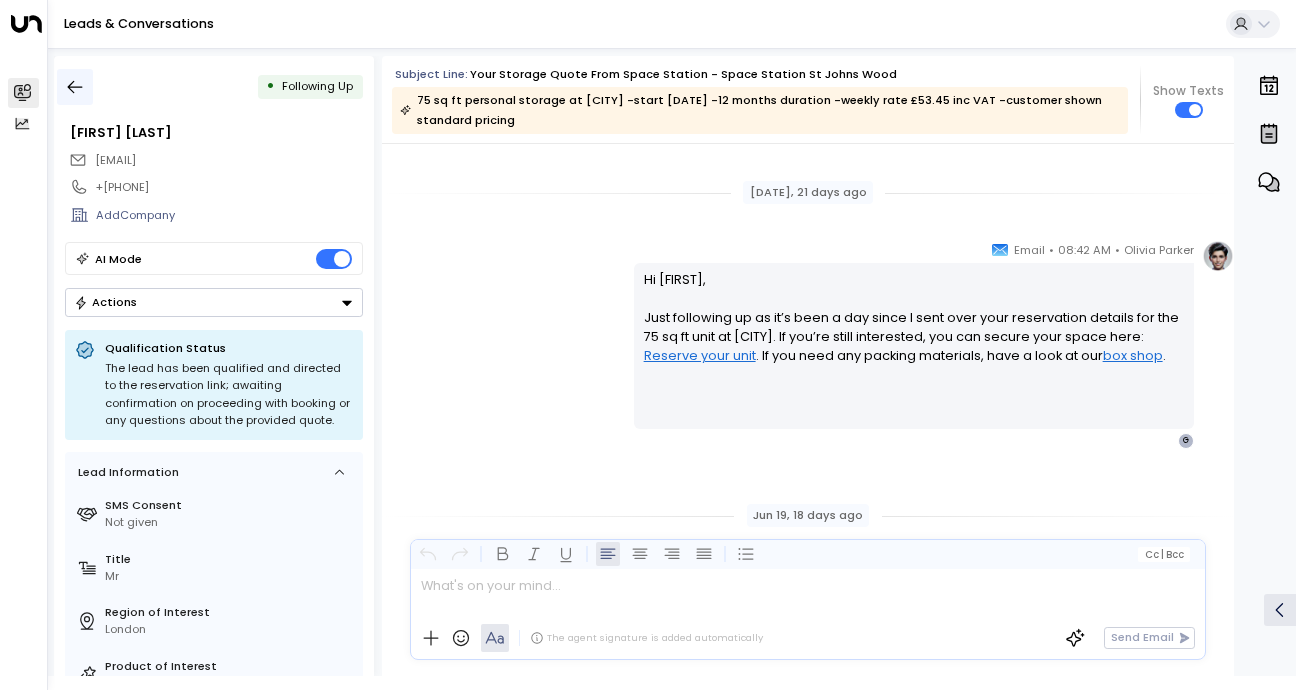 click at bounding box center (75, 87) 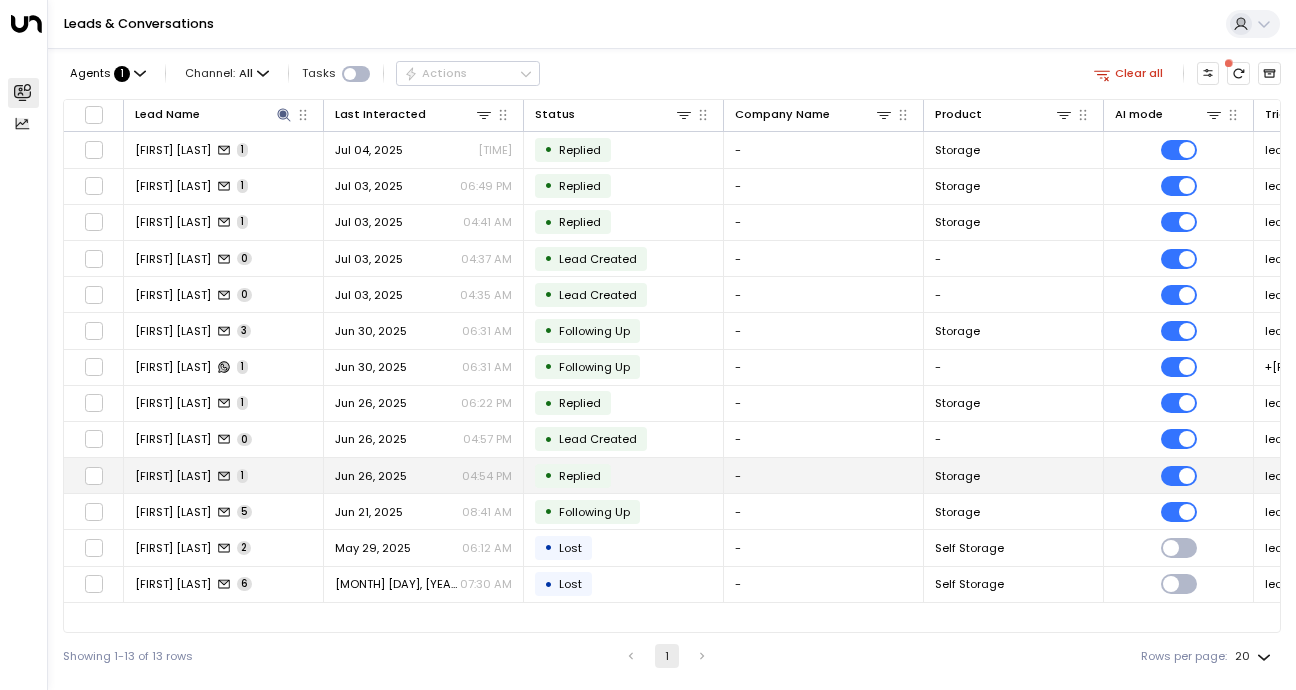 click on "[FIRST] [LAST]" at bounding box center (173, 476) 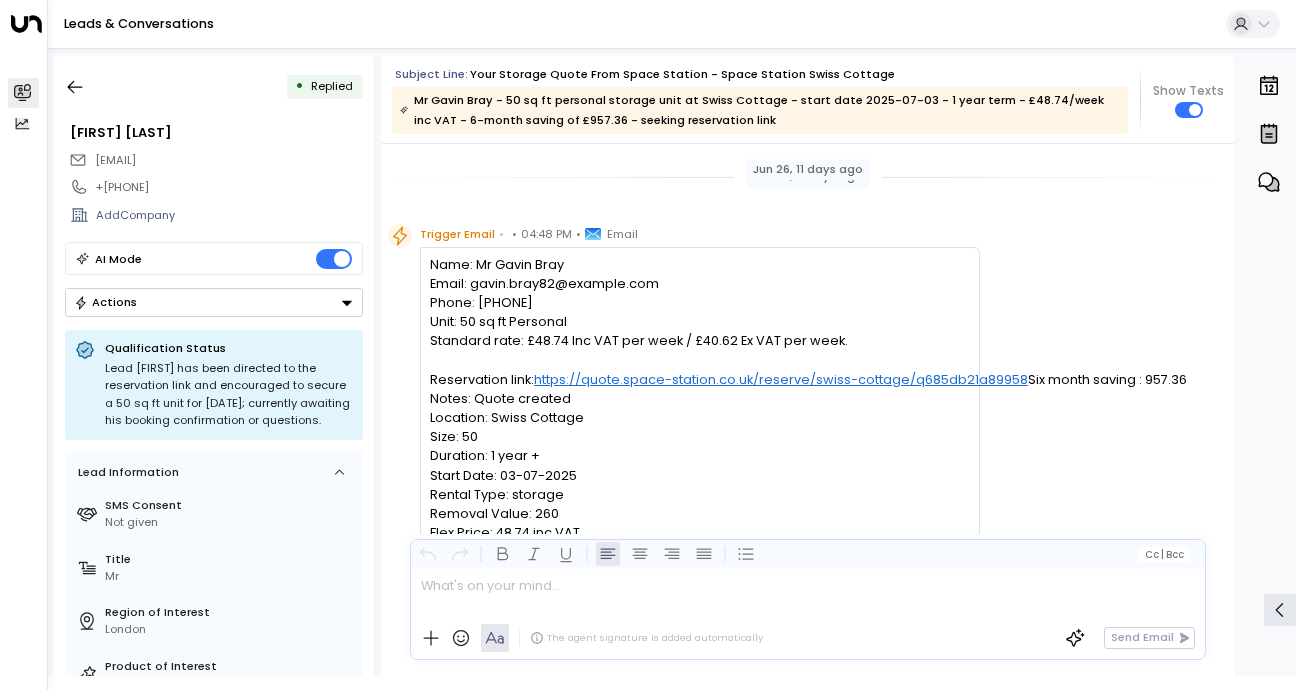 scroll, scrollTop: 0, scrollLeft: 0, axis: both 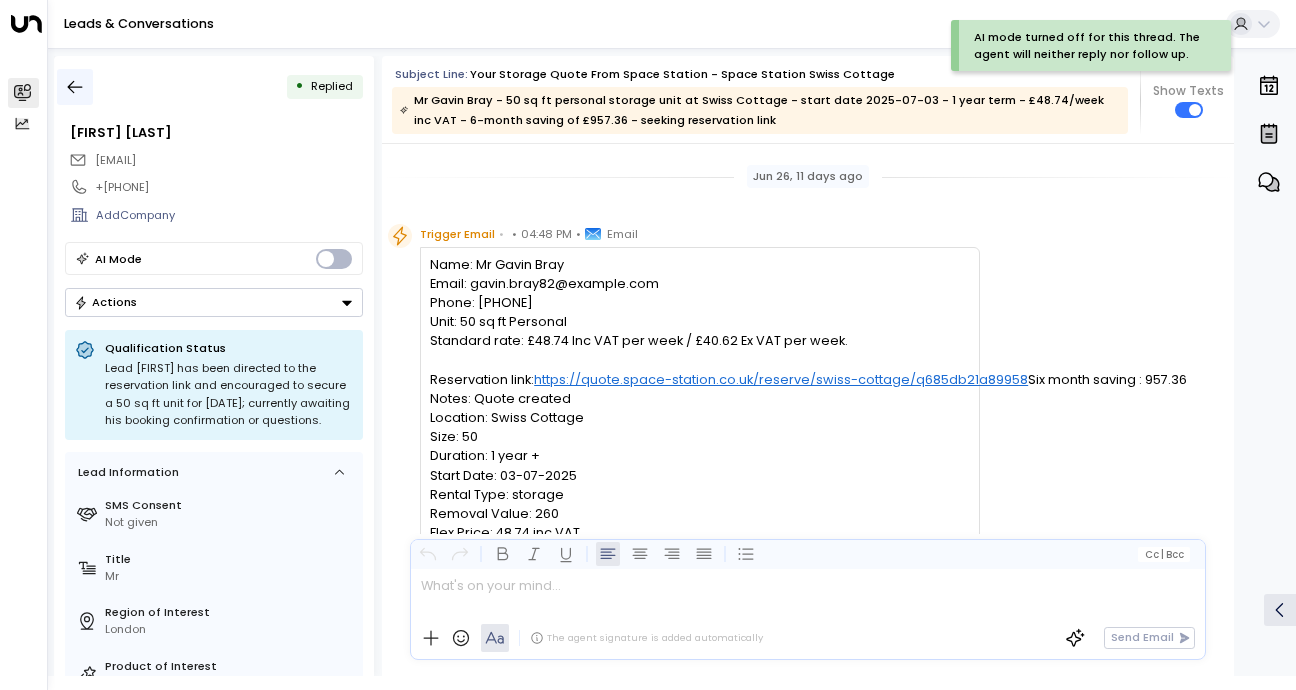 click at bounding box center [75, 87] 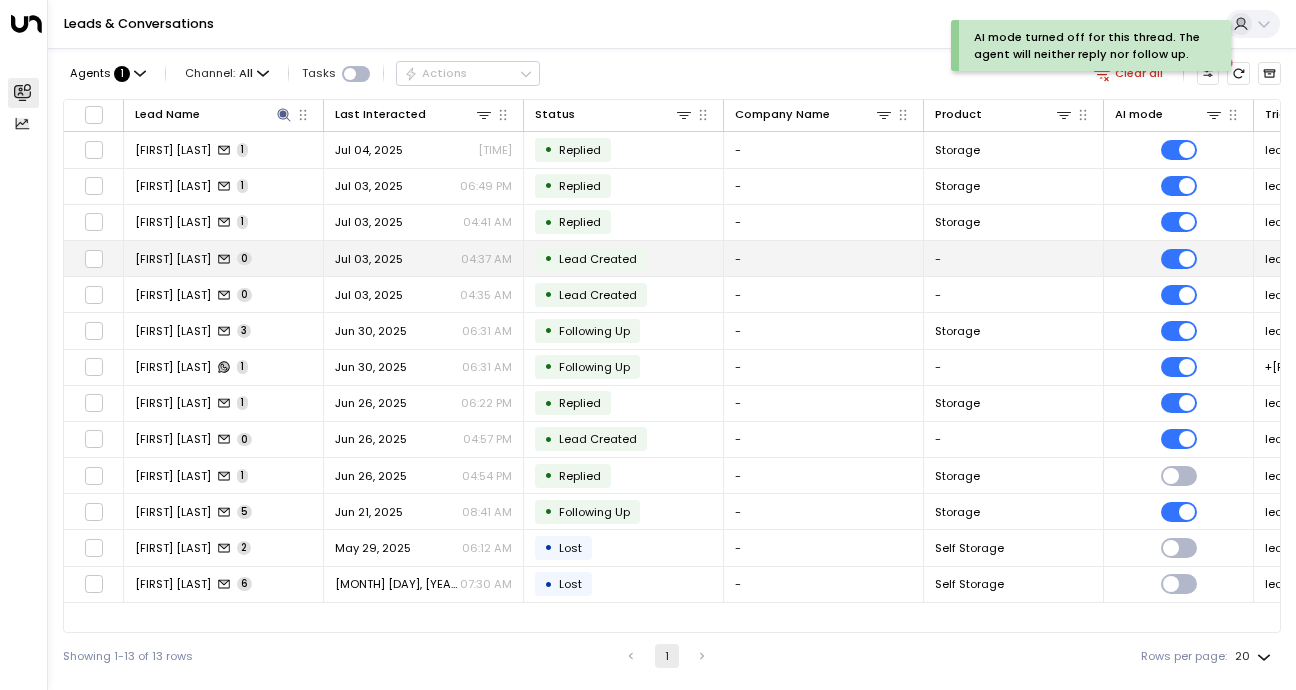 click on "0" at bounding box center [244, 259] 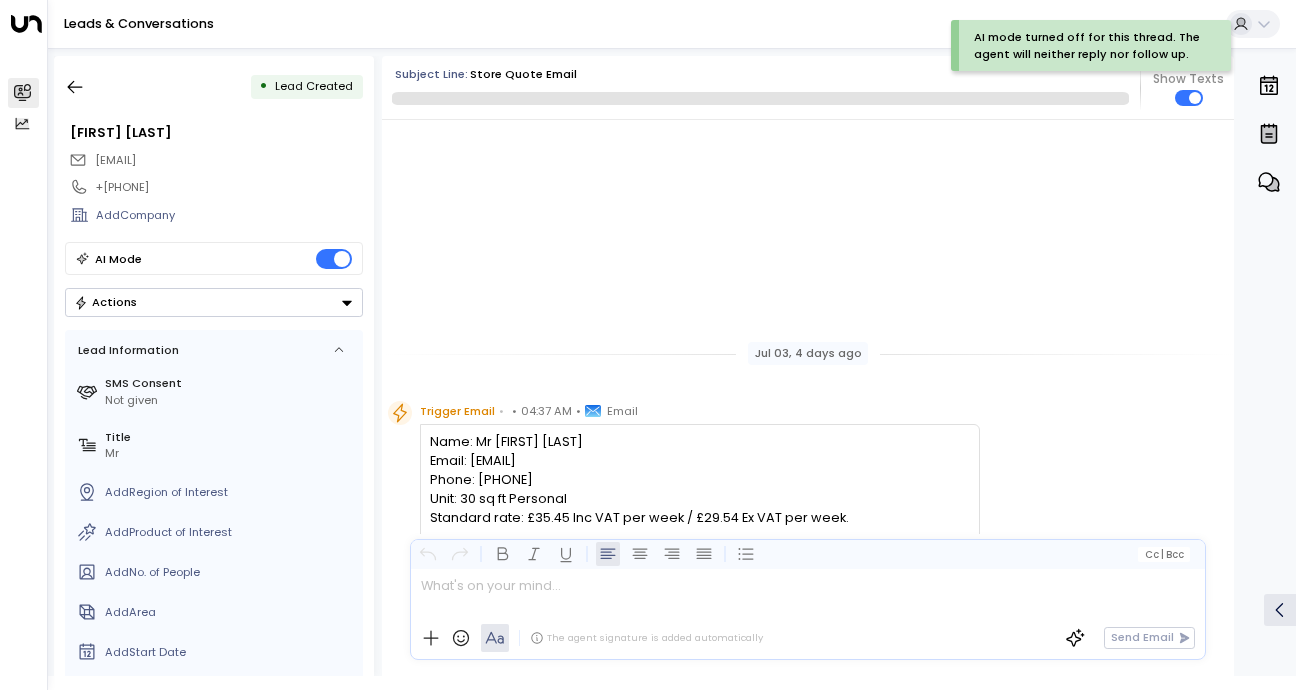scroll, scrollTop: 345, scrollLeft: 0, axis: vertical 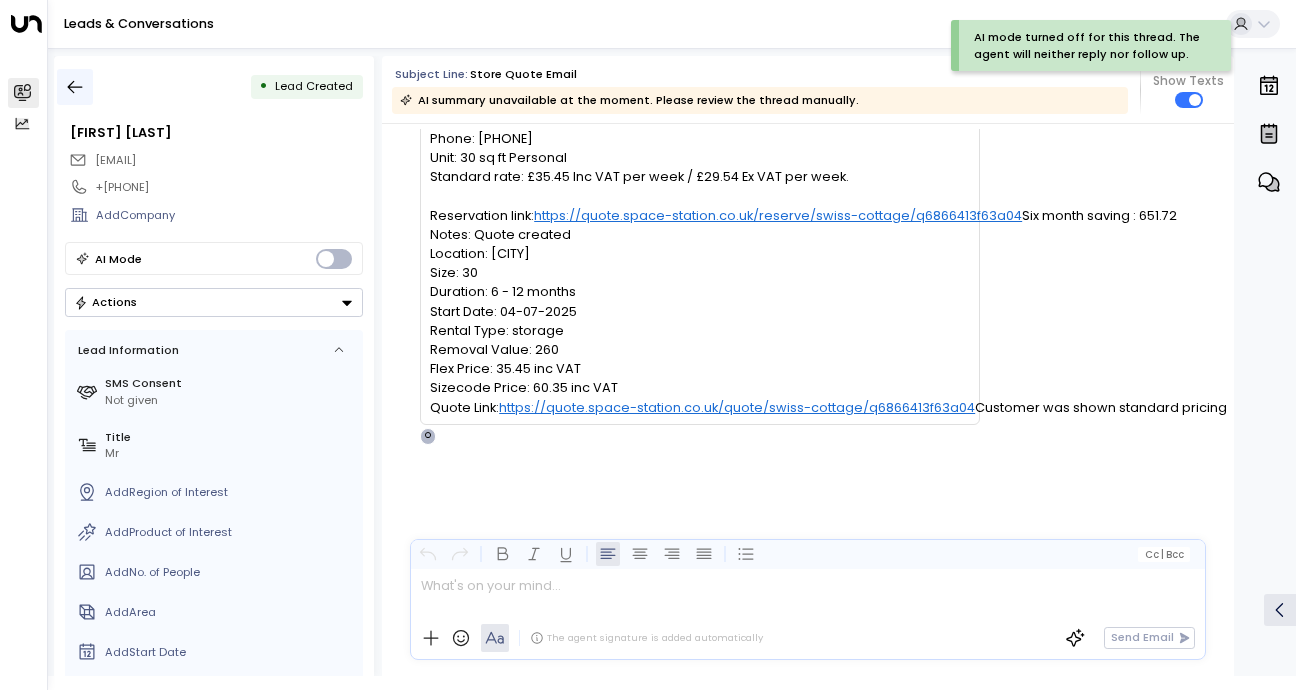 click at bounding box center (75, 87) 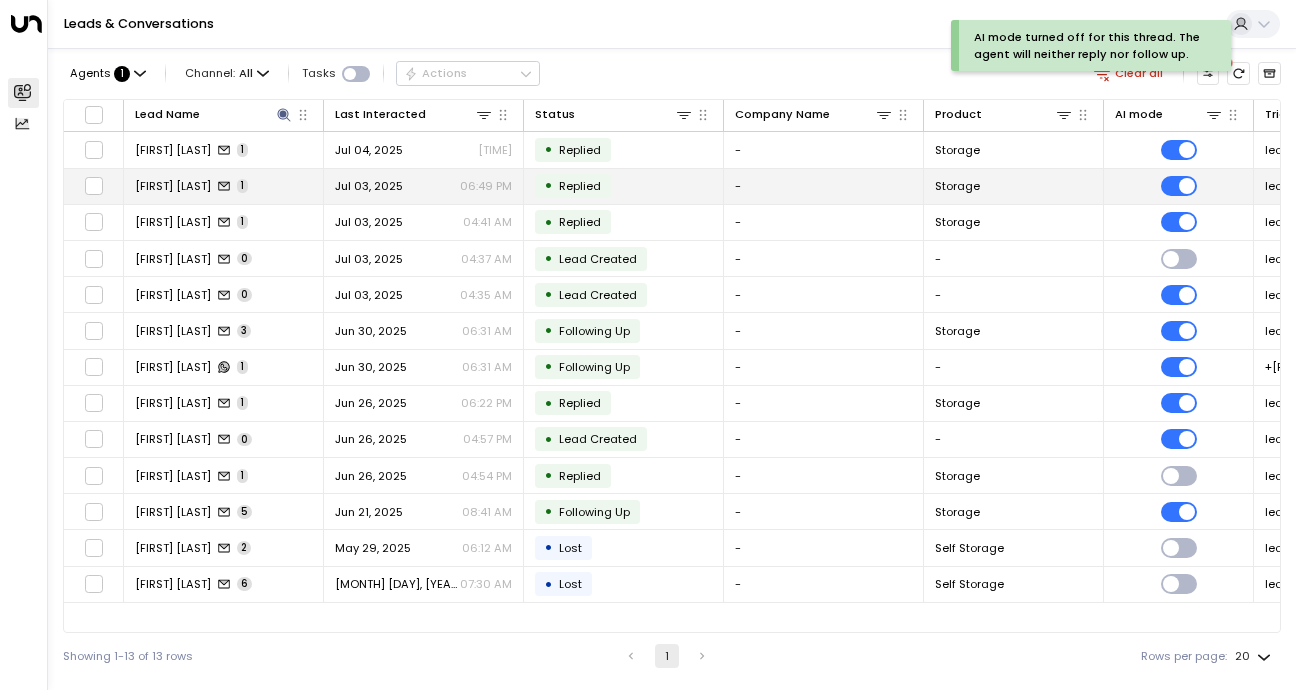 click on "[FIRST] [LAST] 1" at bounding box center (224, 186) 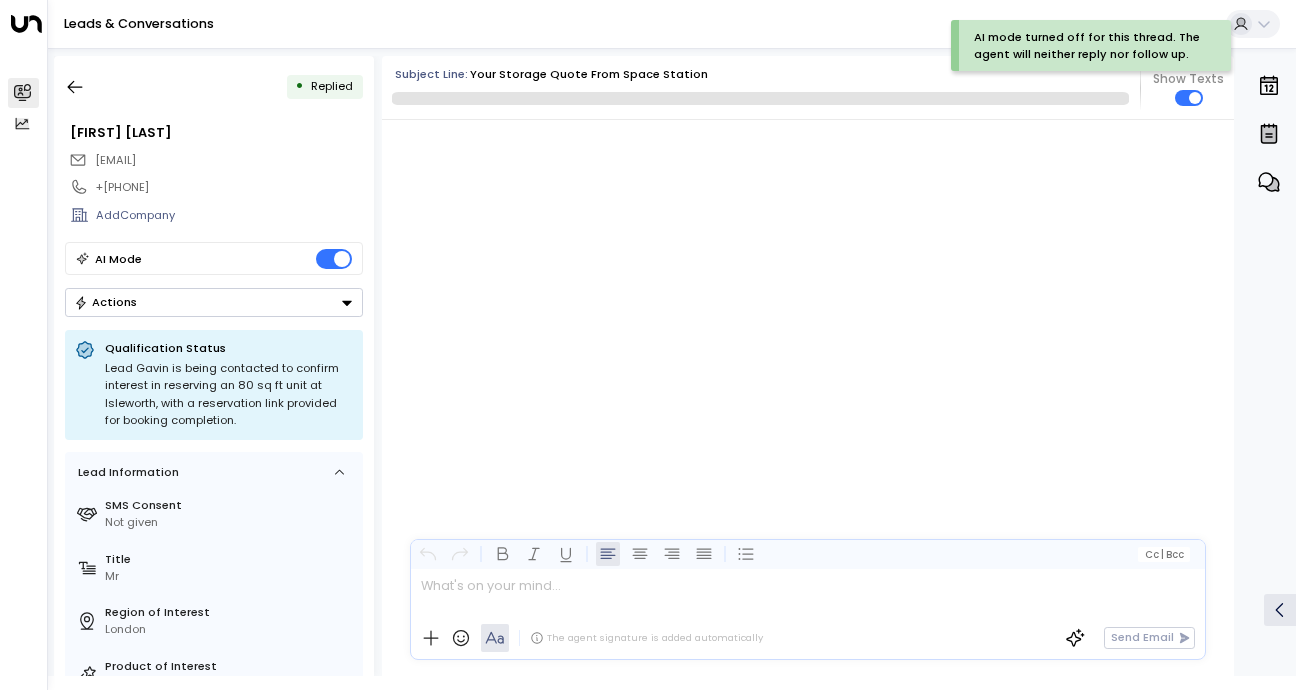 scroll, scrollTop: 1121, scrollLeft: 0, axis: vertical 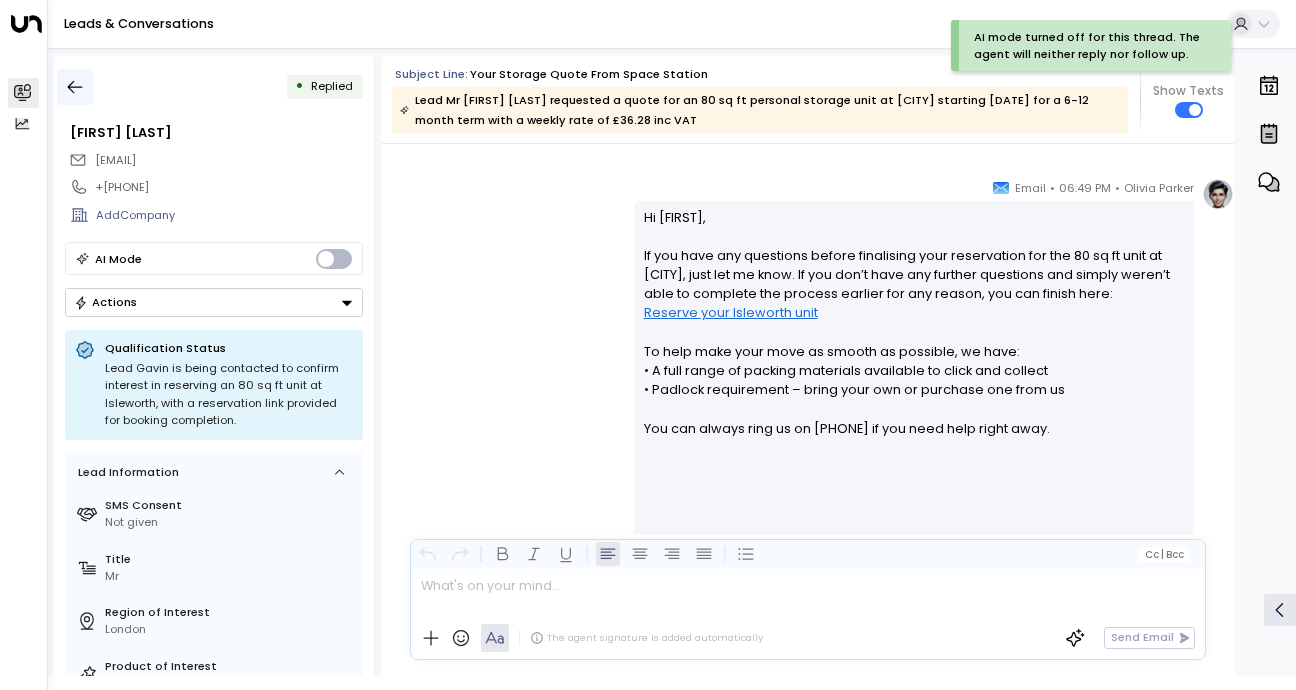 click at bounding box center (75, 87) 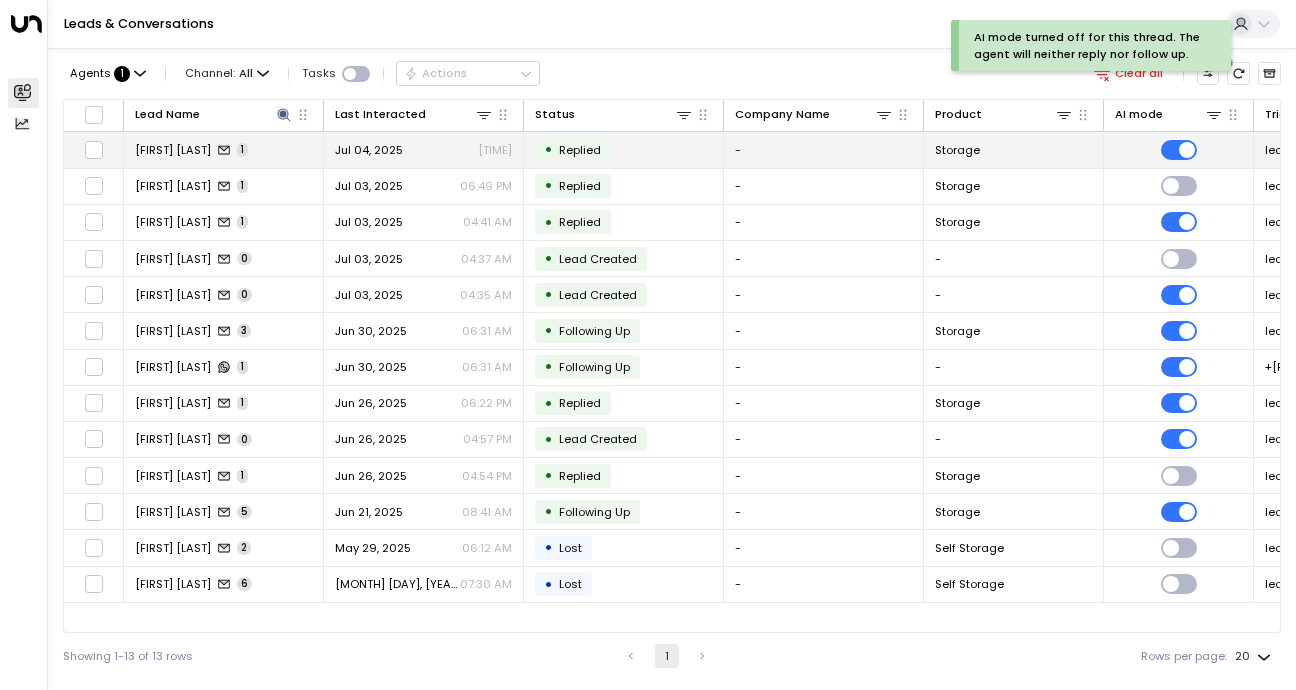 click at bounding box center (224, 150) 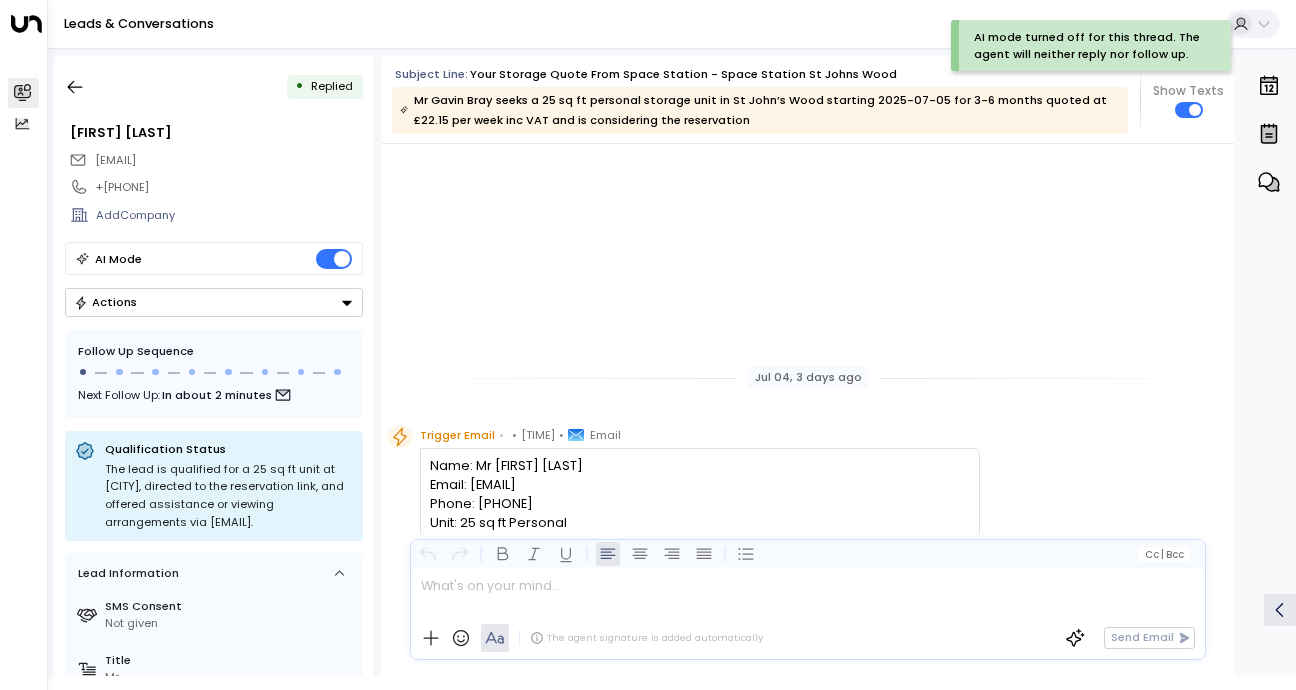 scroll, scrollTop: 713, scrollLeft: 0, axis: vertical 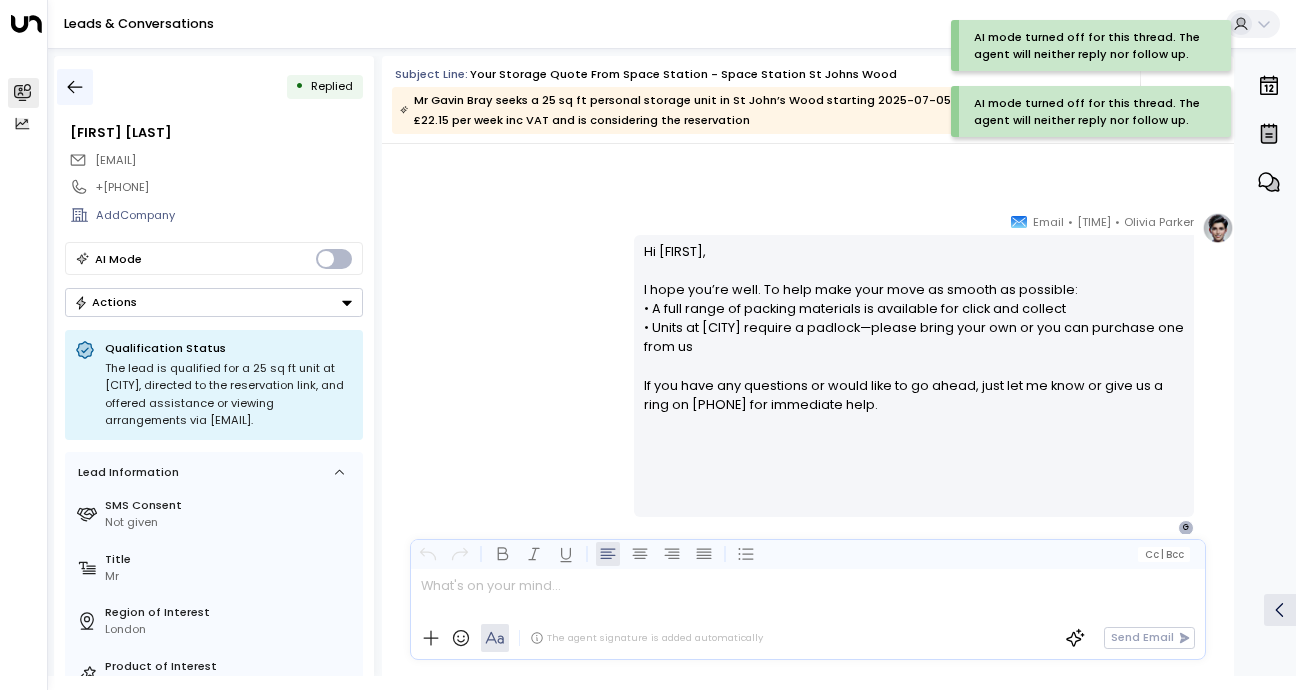 click at bounding box center (75, 87) 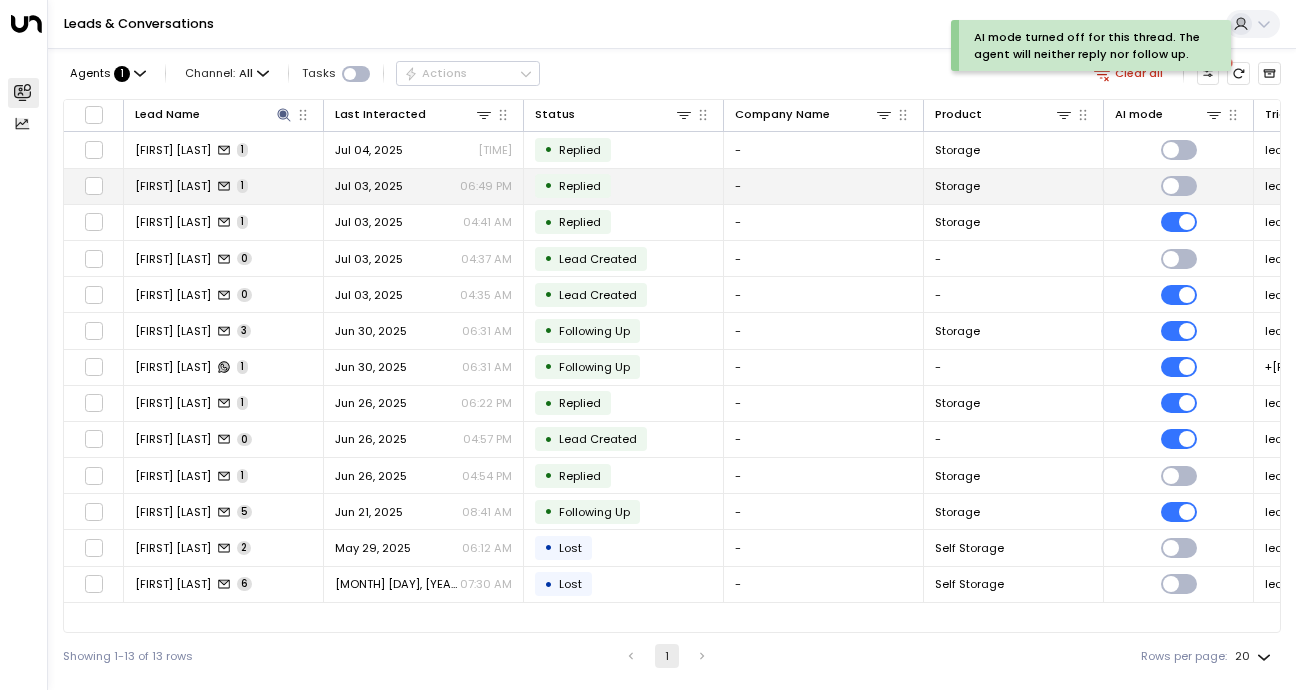 click on "1" at bounding box center (242, 186) 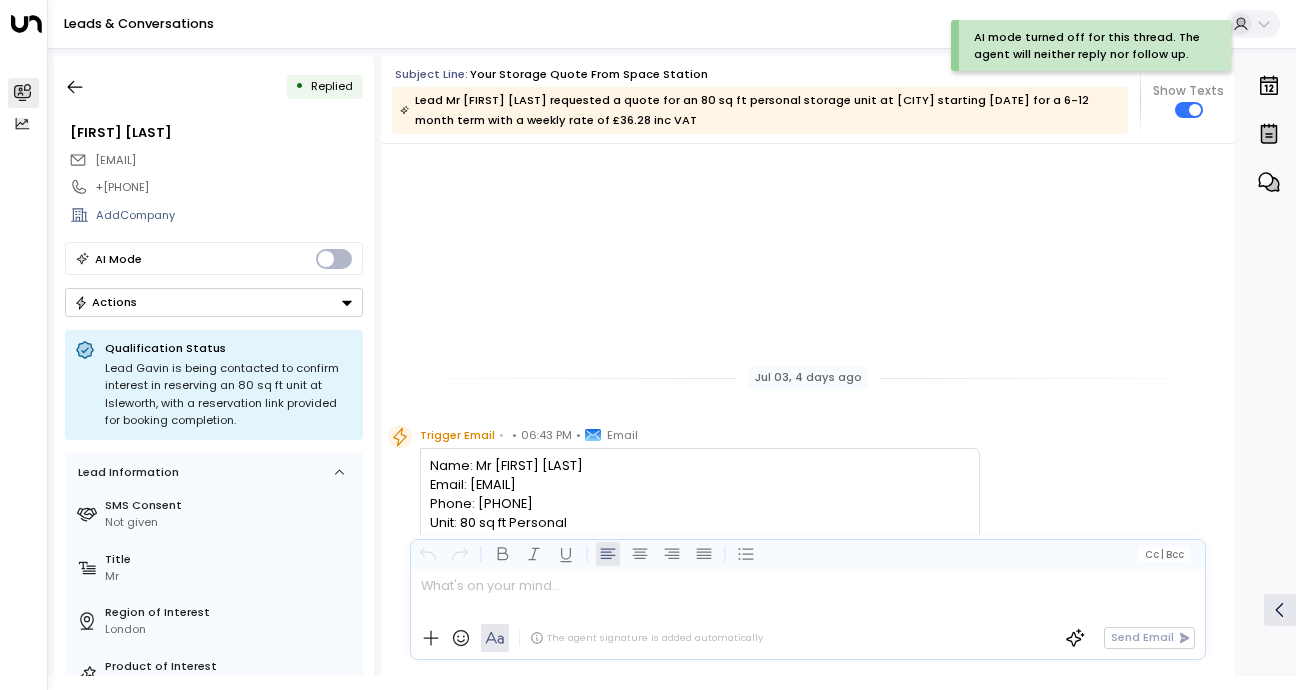 scroll, scrollTop: 772, scrollLeft: 0, axis: vertical 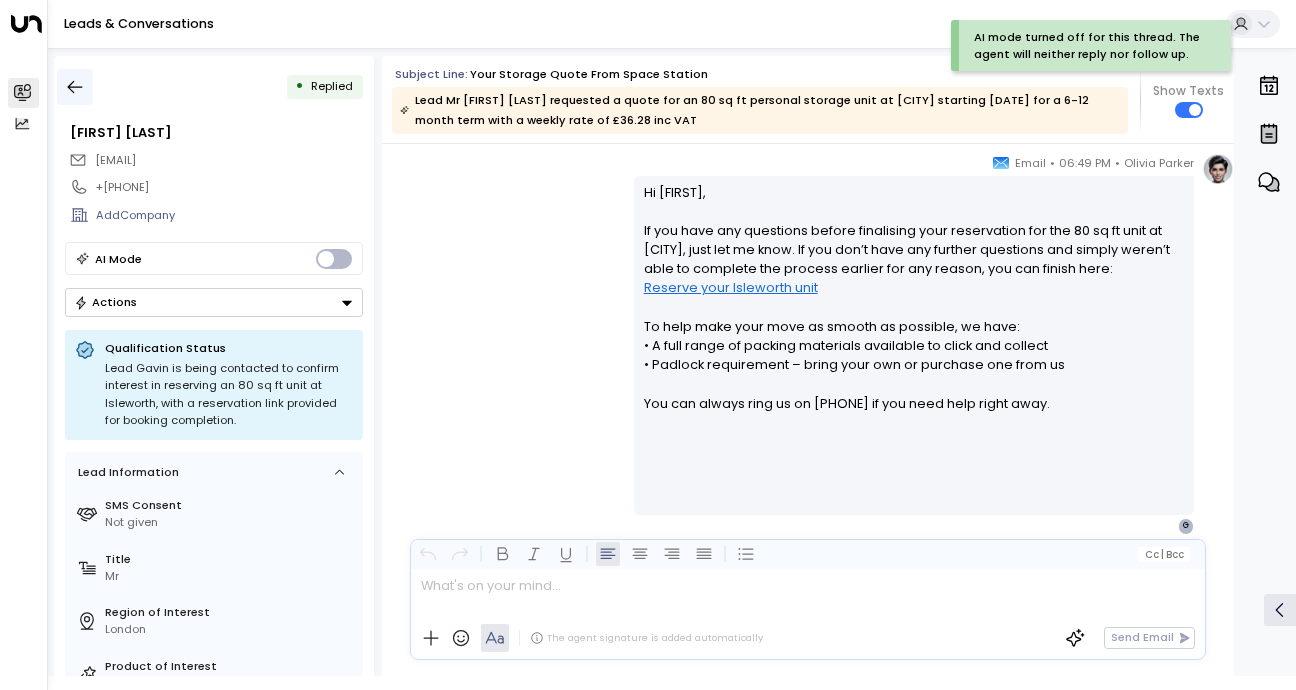 click at bounding box center (75, 87) 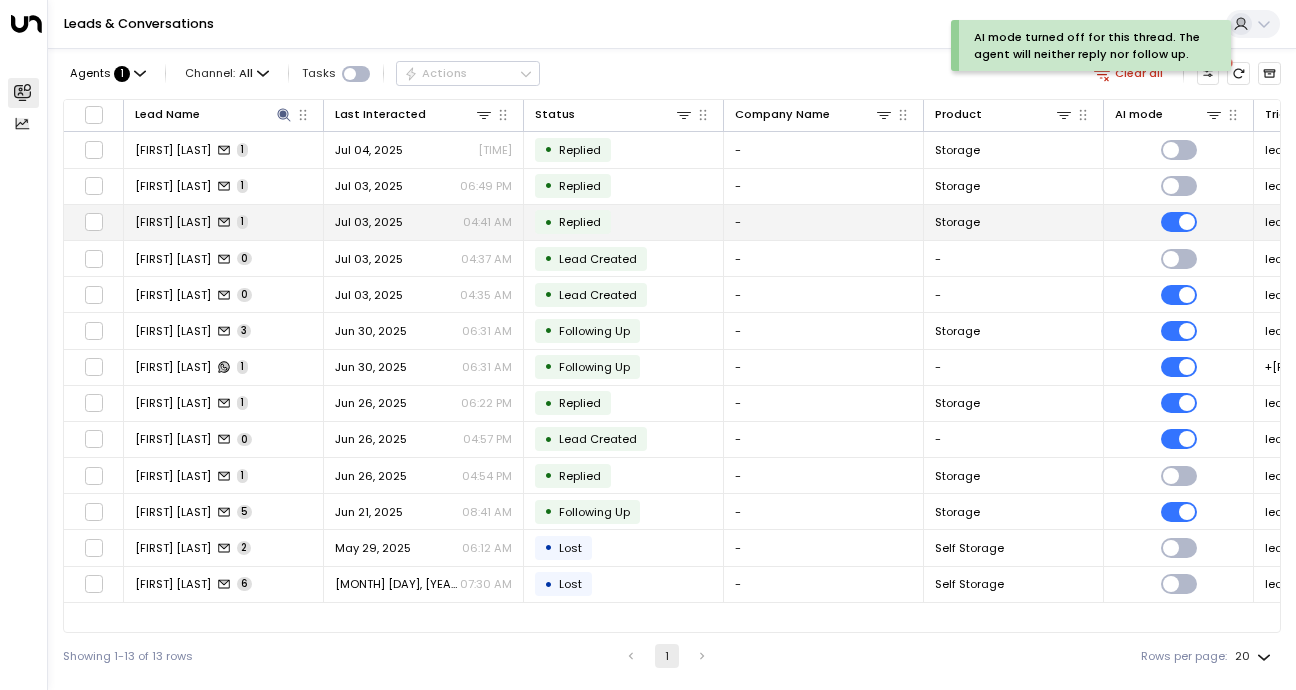 click on "[FIRST] [LAST] 1" at bounding box center [224, 222] 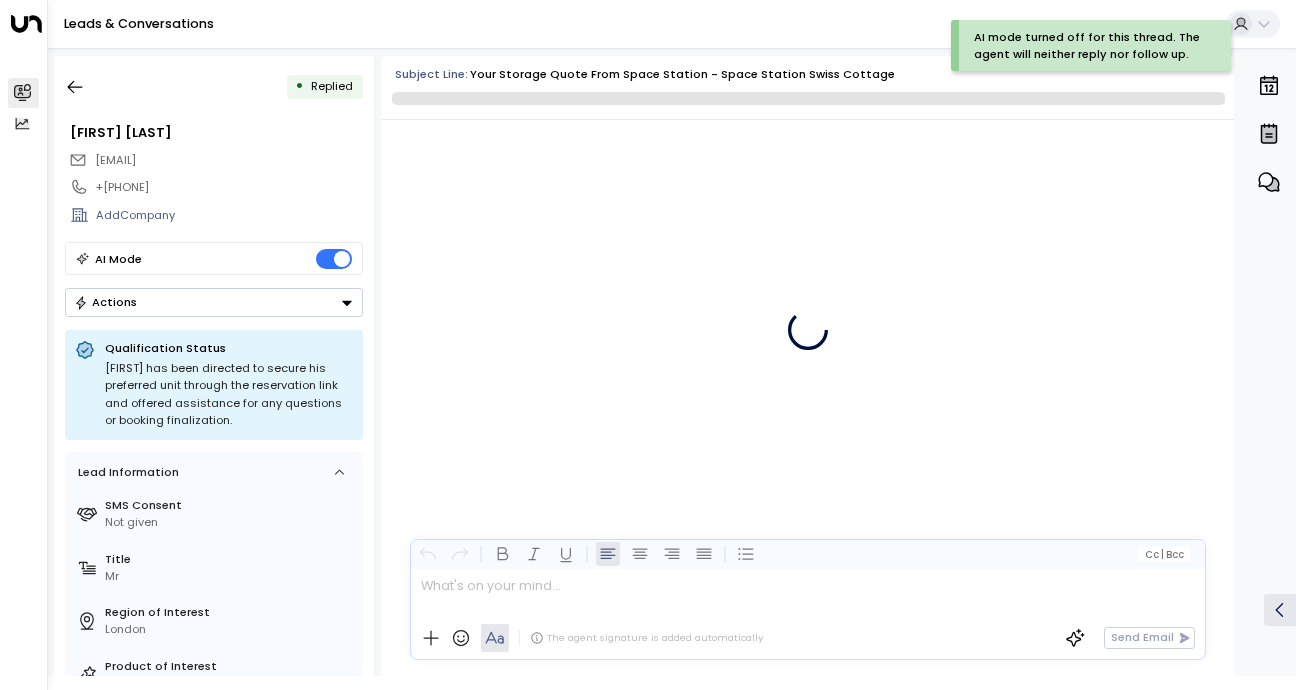scroll, scrollTop: 1102, scrollLeft: 0, axis: vertical 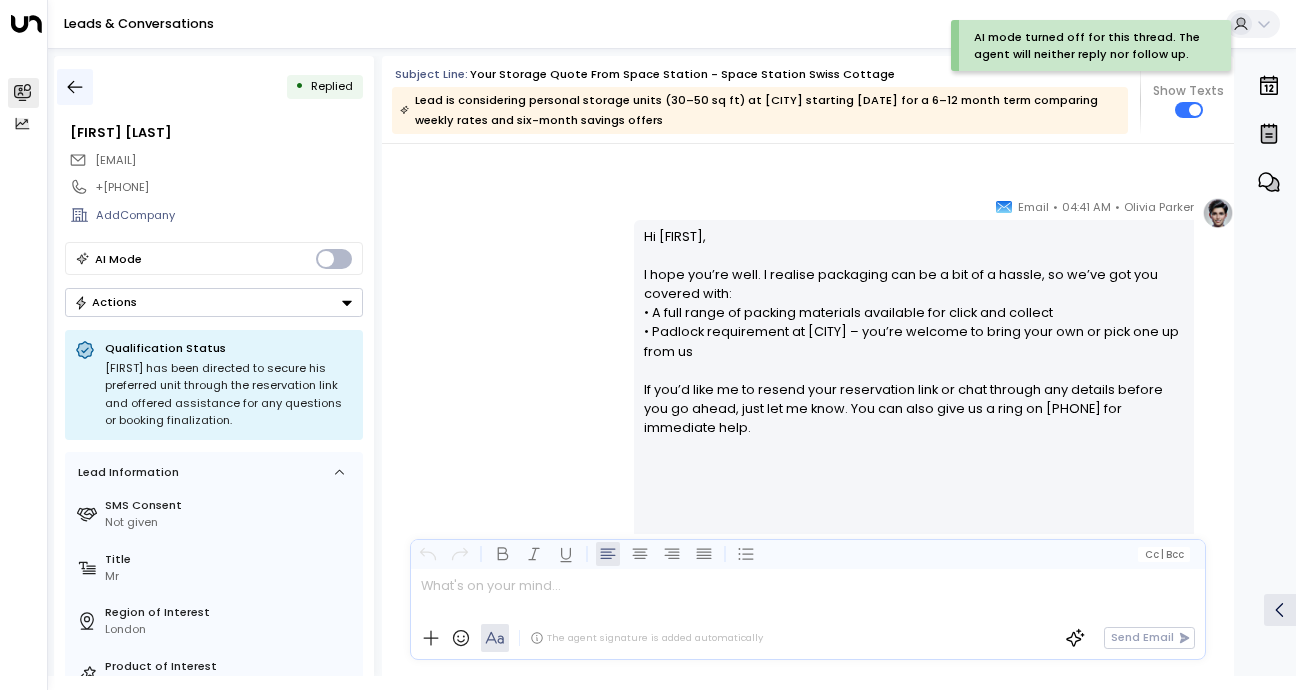 click at bounding box center [75, 87] 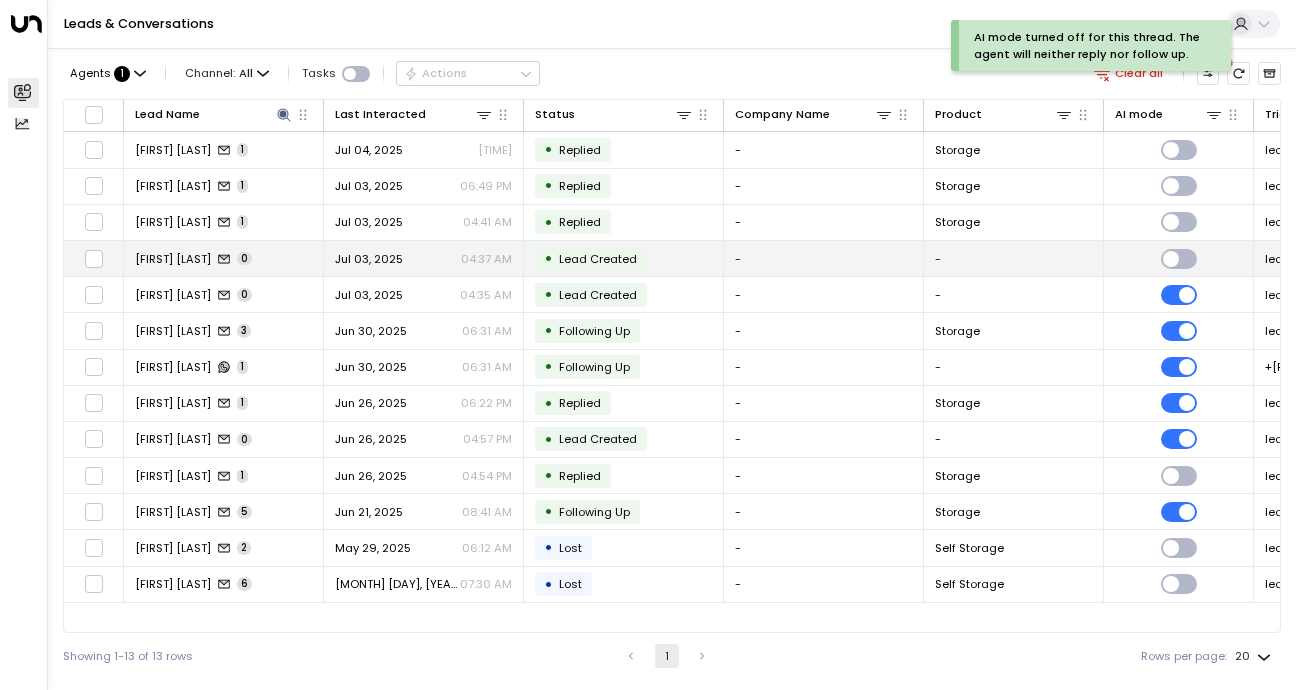 click on "[FIRST] [LAST] 0" at bounding box center [224, 258] 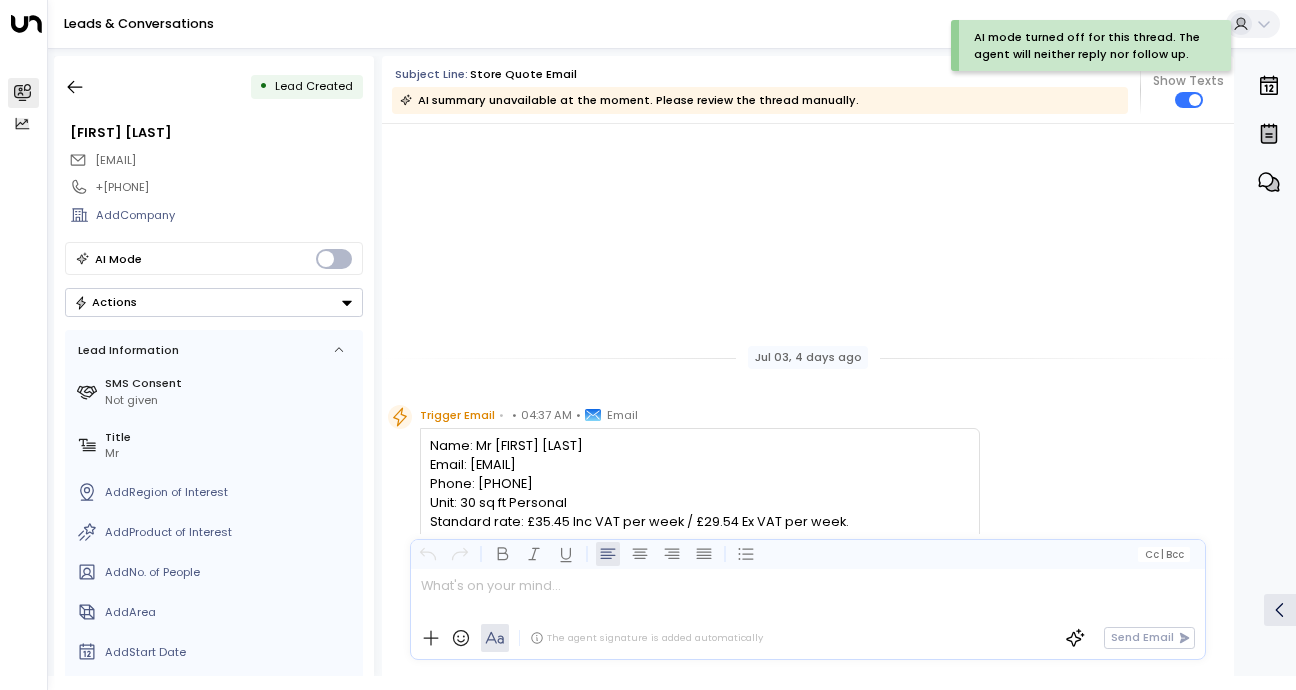 scroll, scrollTop: 349, scrollLeft: 0, axis: vertical 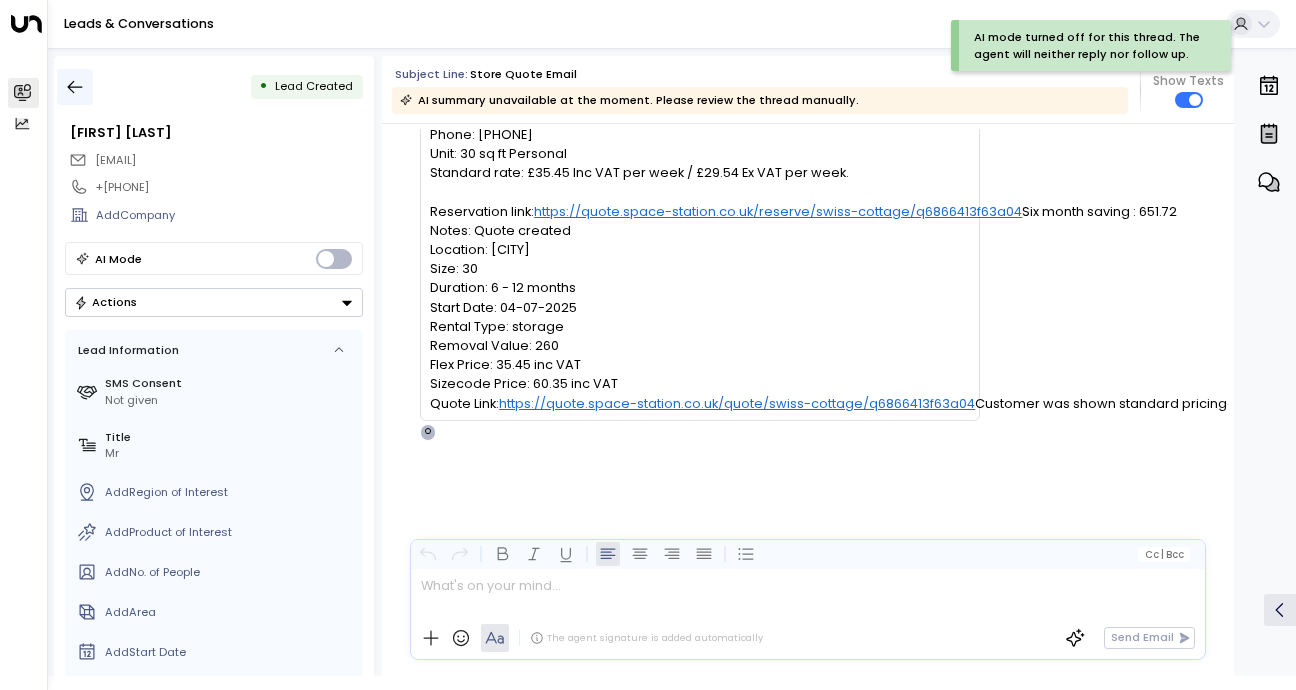 click at bounding box center (75, 87) 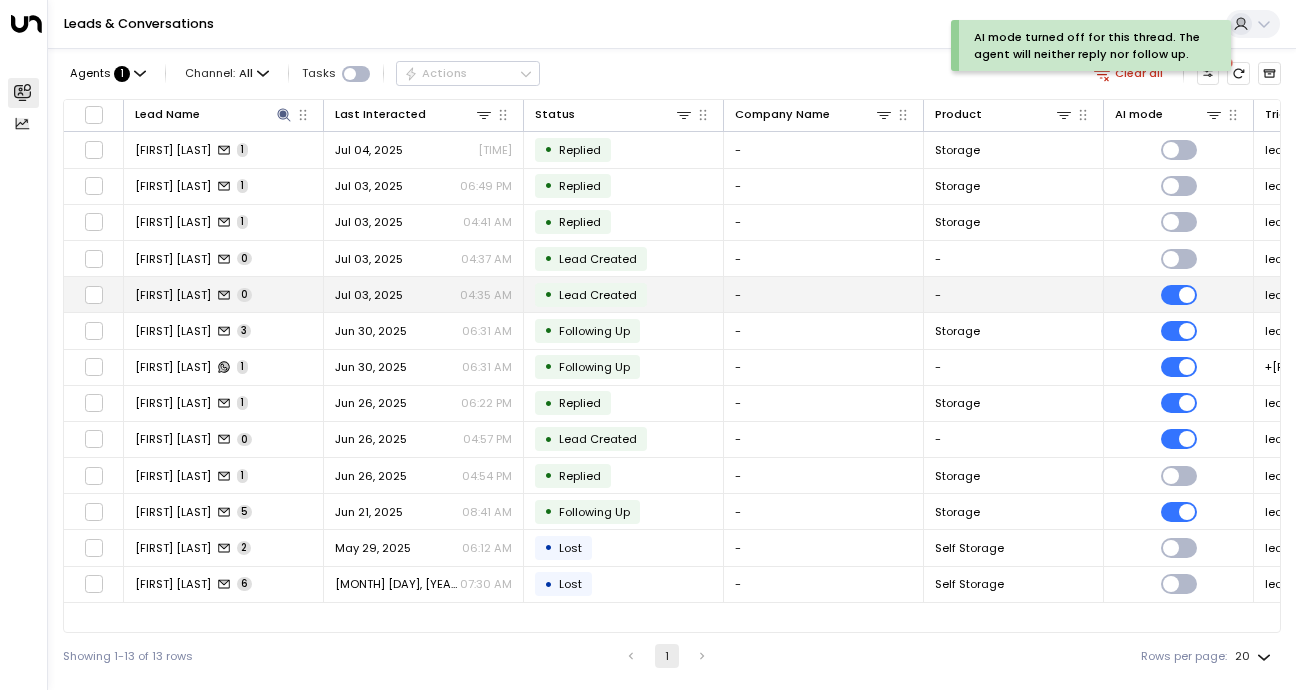 click on "[FIRST] [LAST] 0" at bounding box center (224, 294) 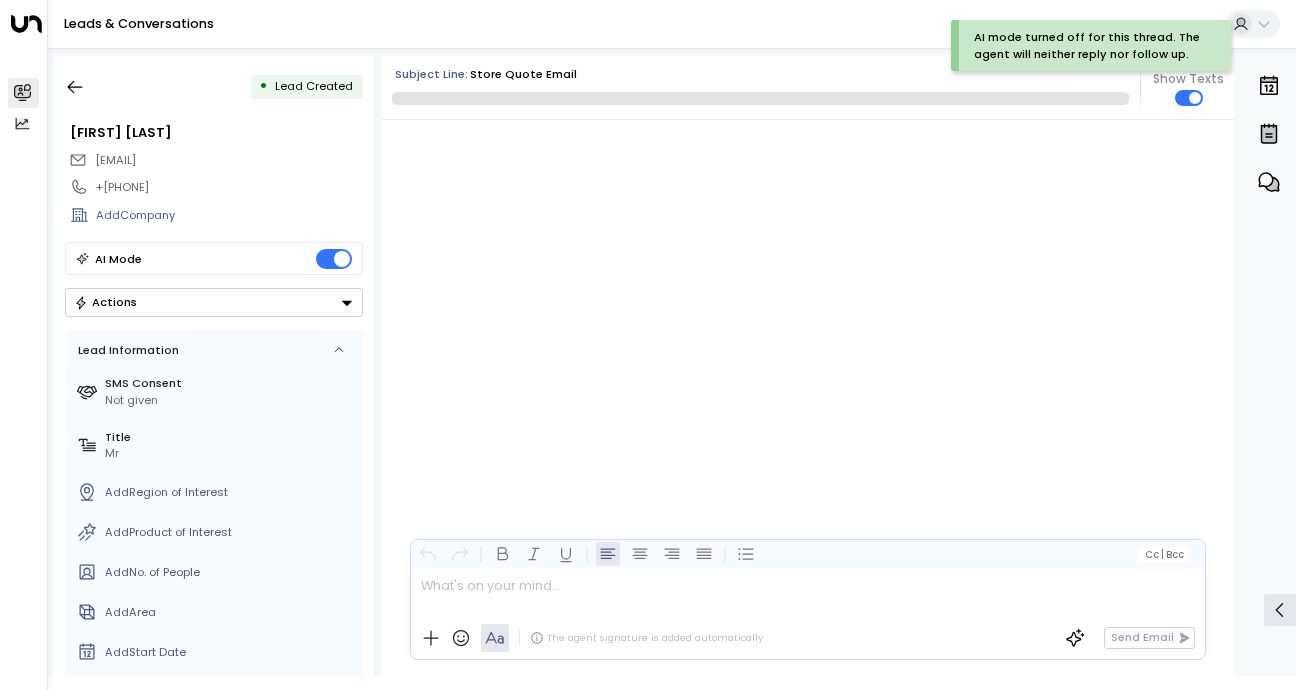scroll, scrollTop: 720, scrollLeft: 0, axis: vertical 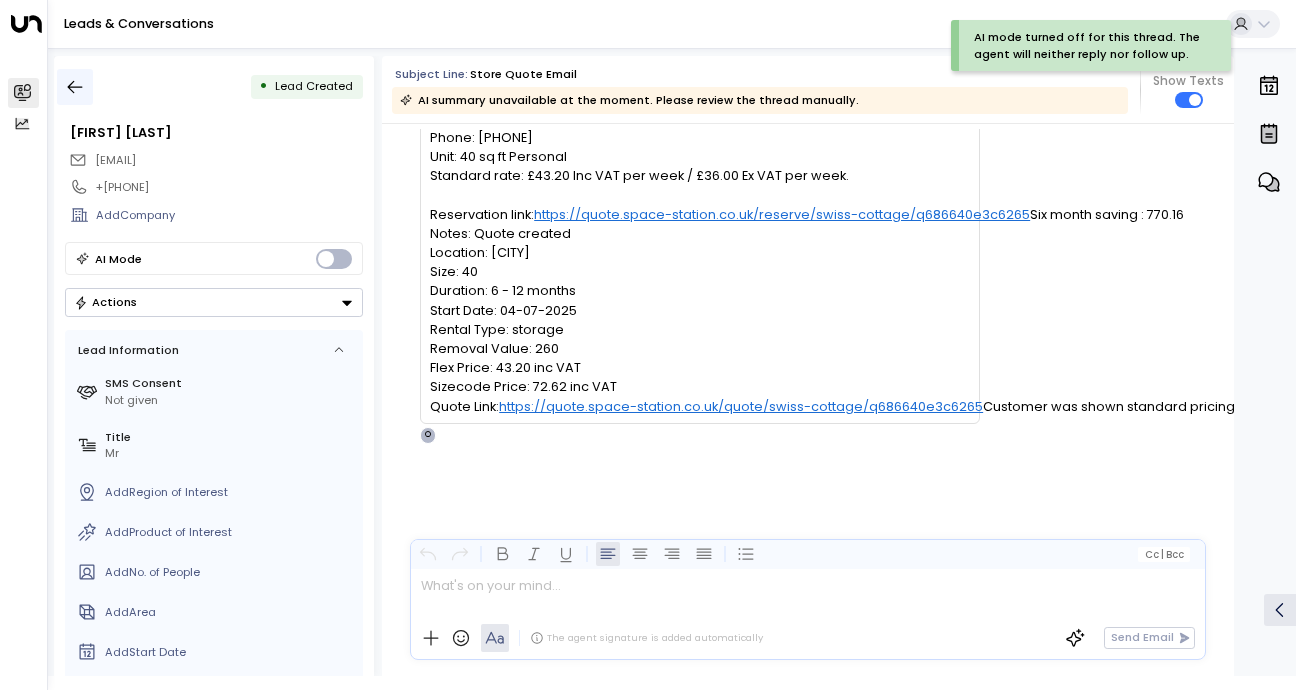 click at bounding box center [75, 87] 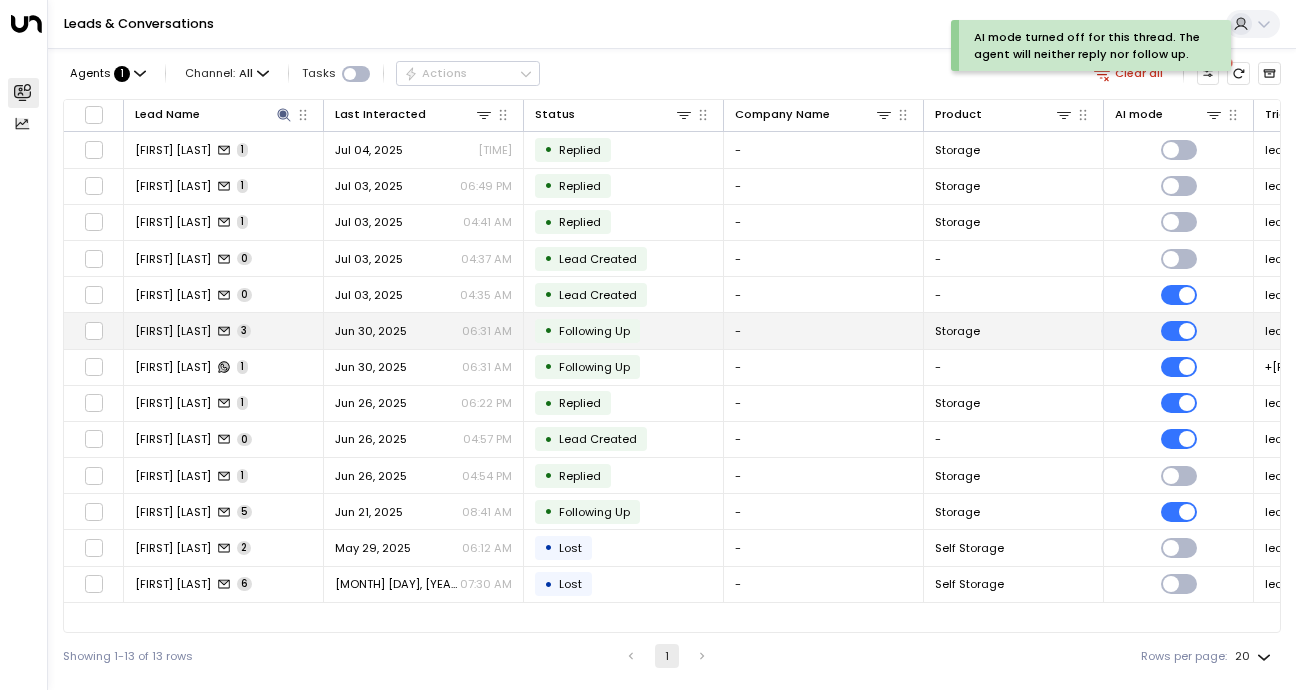 click on "[FIRST] [LAST] 3" at bounding box center [224, 330] 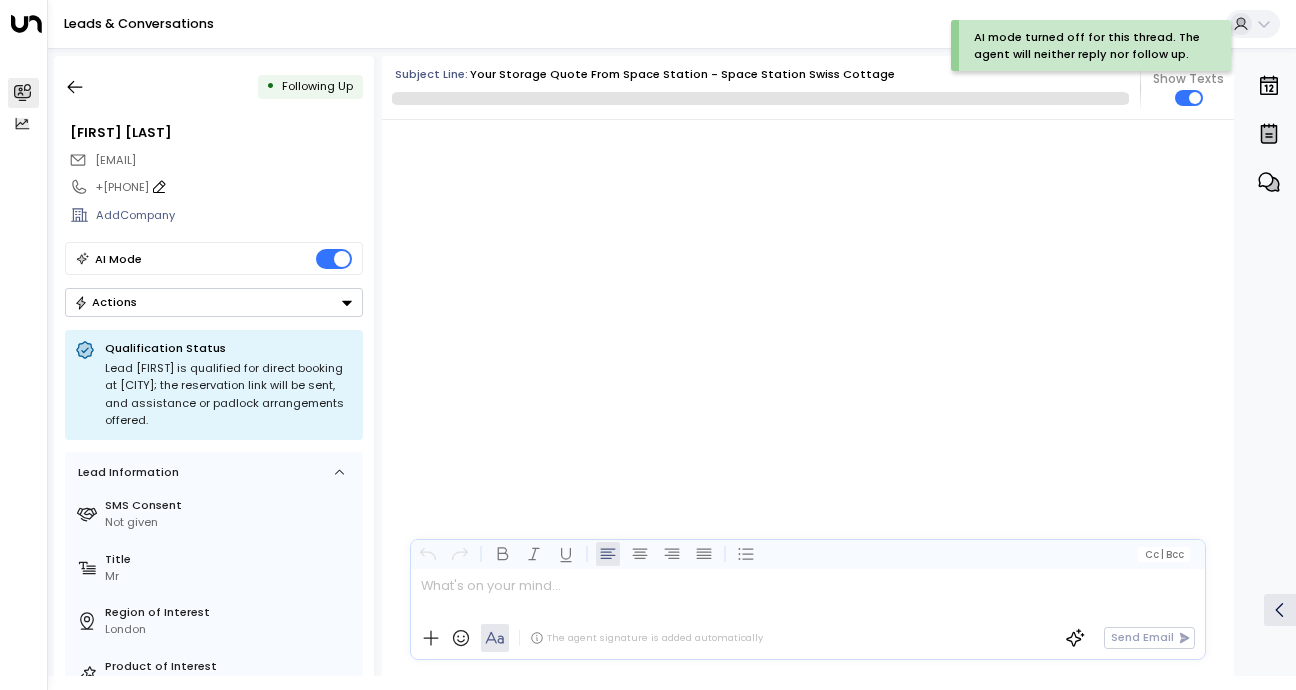 scroll, scrollTop: 1568, scrollLeft: 0, axis: vertical 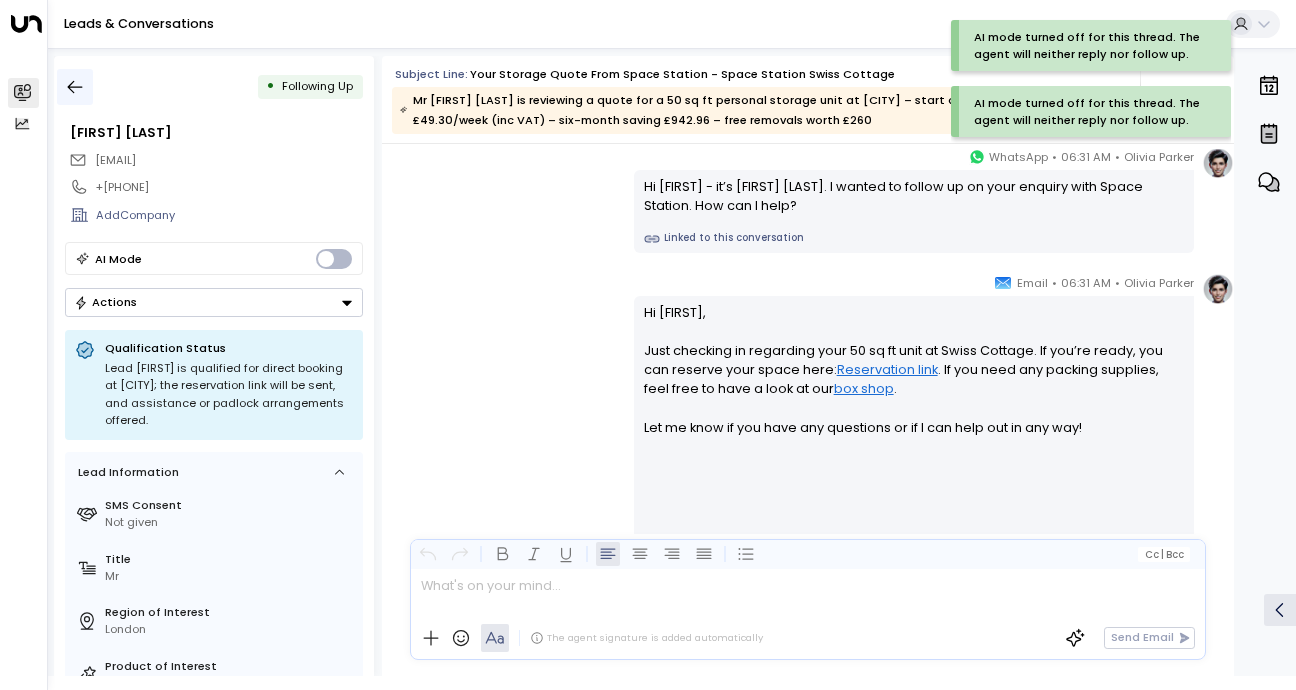 click at bounding box center [75, 87] 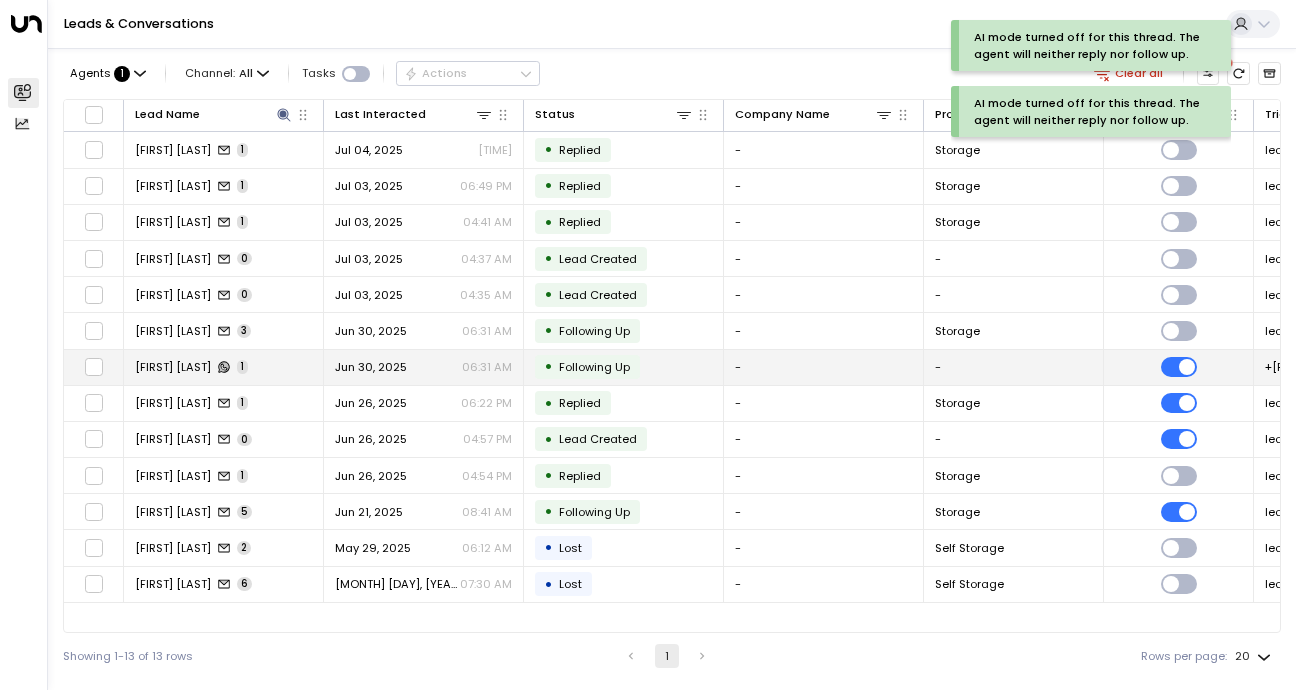 click on "[FIRST] [LAST] 1" at bounding box center [224, 367] 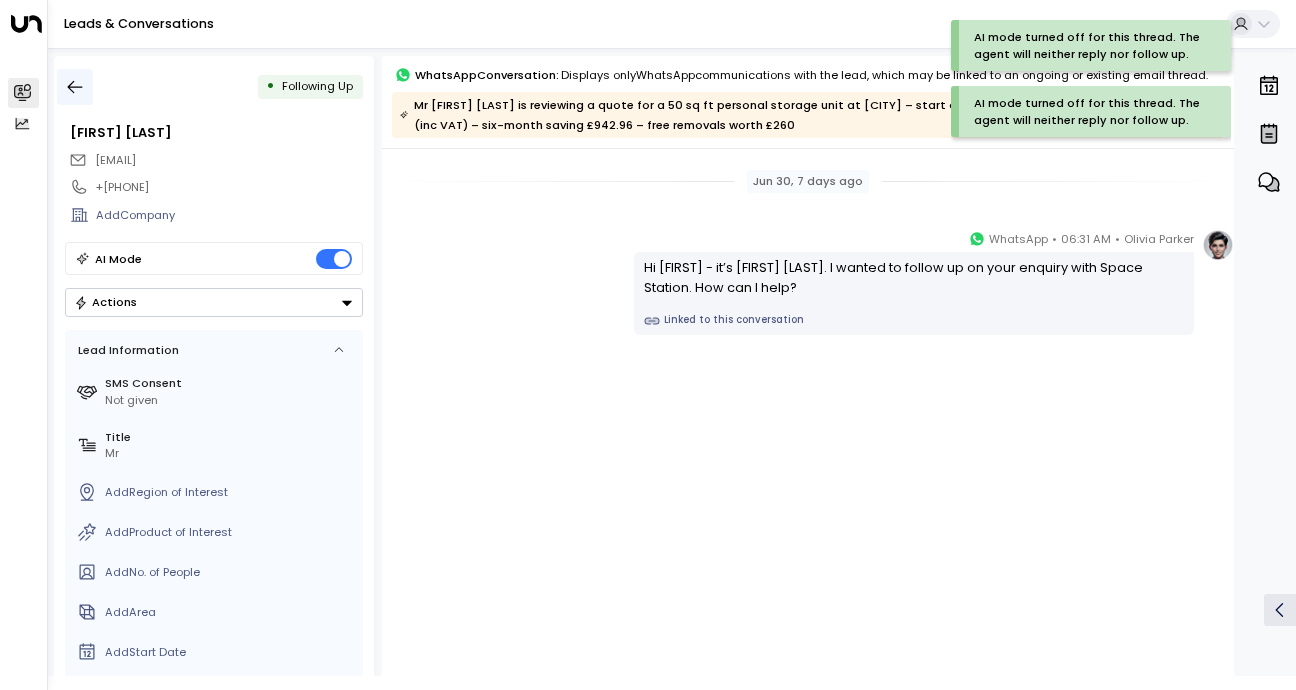 click at bounding box center (75, 87) 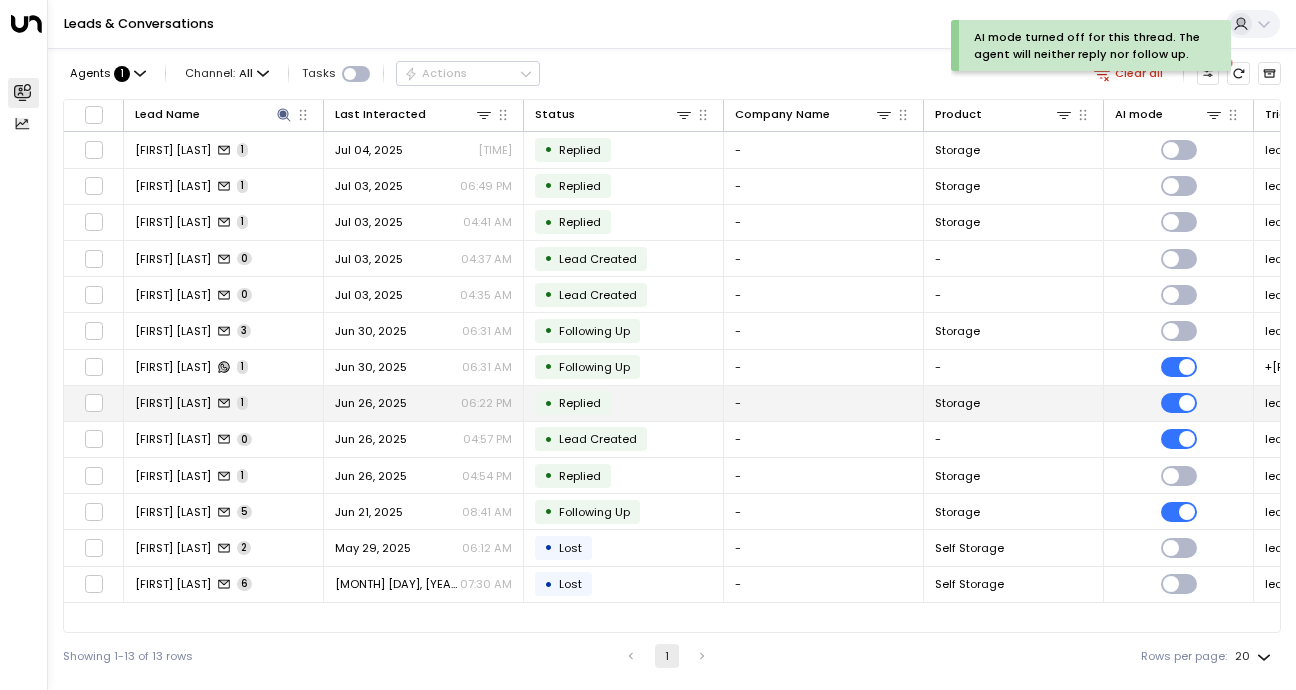 click on "[FIRST] [LAST]" at bounding box center [173, 403] 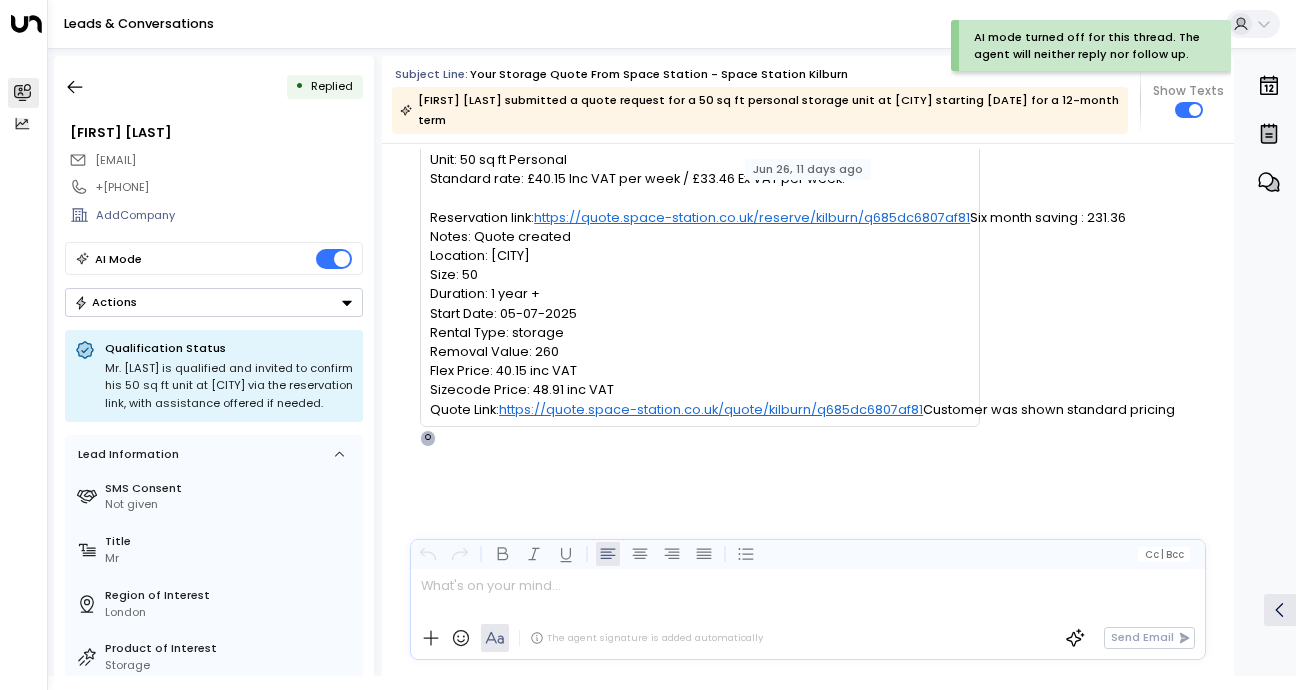 scroll, scrollTop: 0, scrollLeft: 0, axis: both 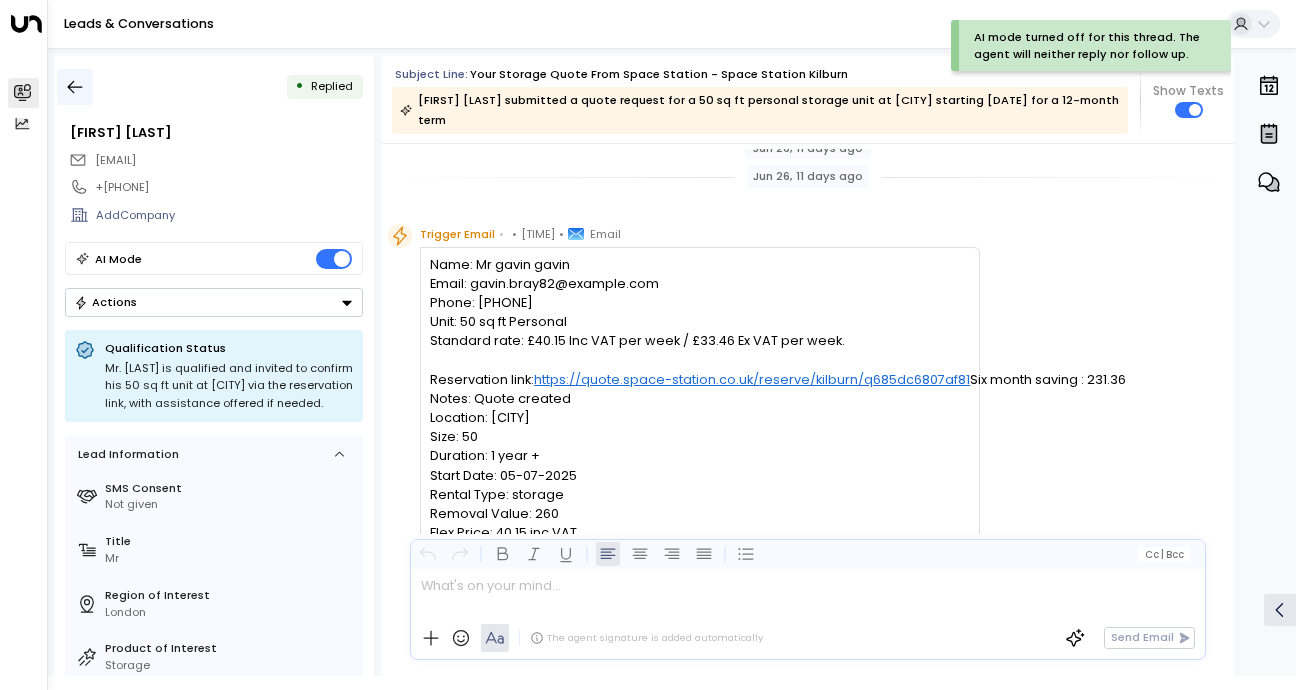 click at bounding box center [75, 87] 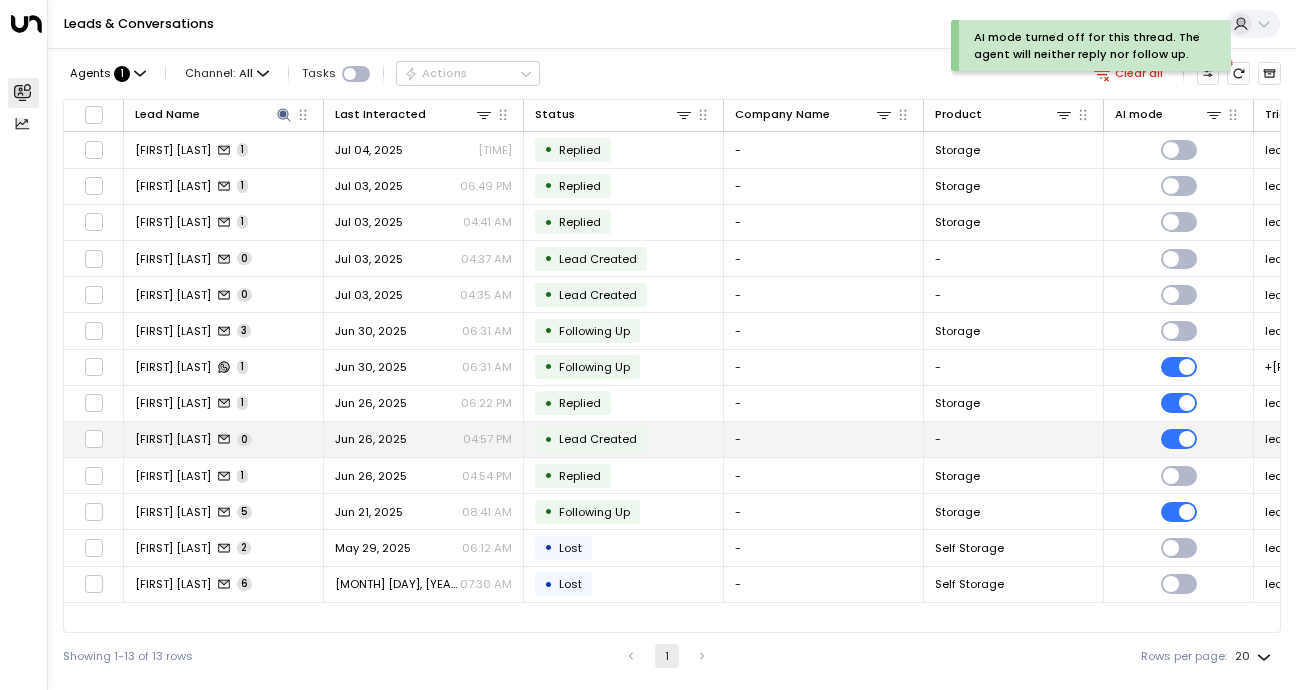 click on "[MONTH] [DAY], [YEAR] [TIME]" at bounding box center [424, 439] 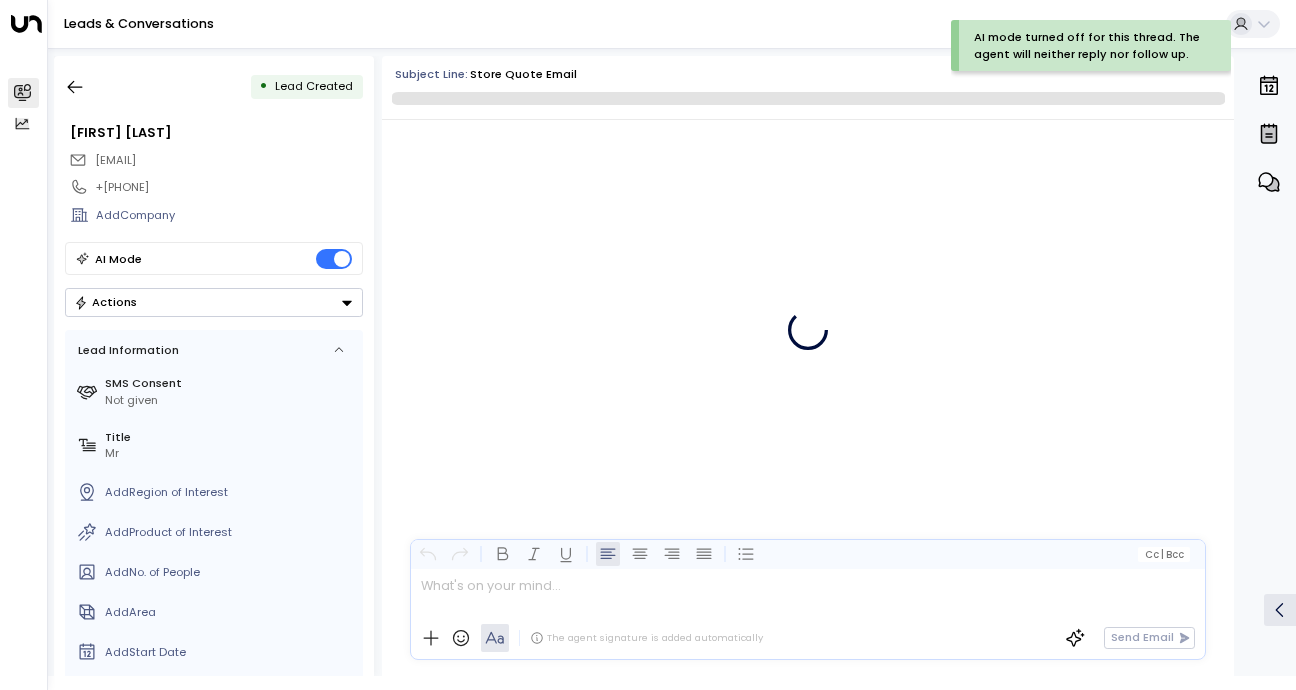 scroll, scrollTop: 346, scrollLeft: 0, axis: vertical 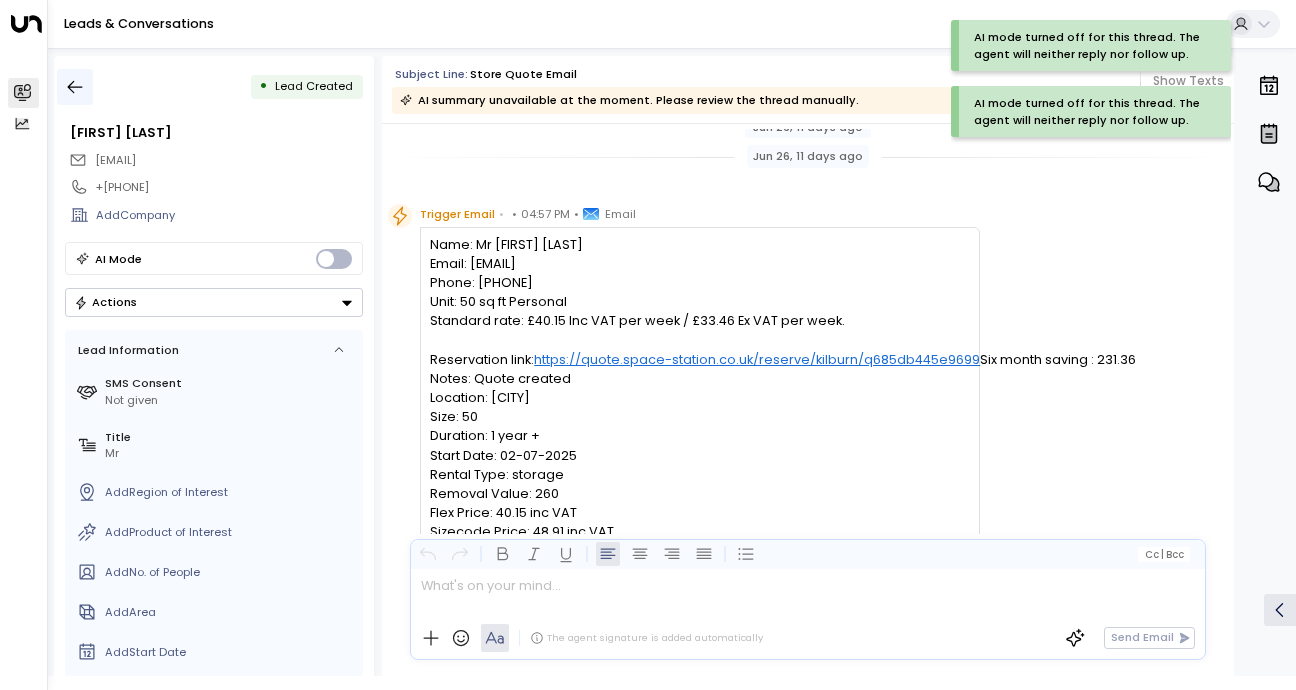 click at bounding box center (75, 87) 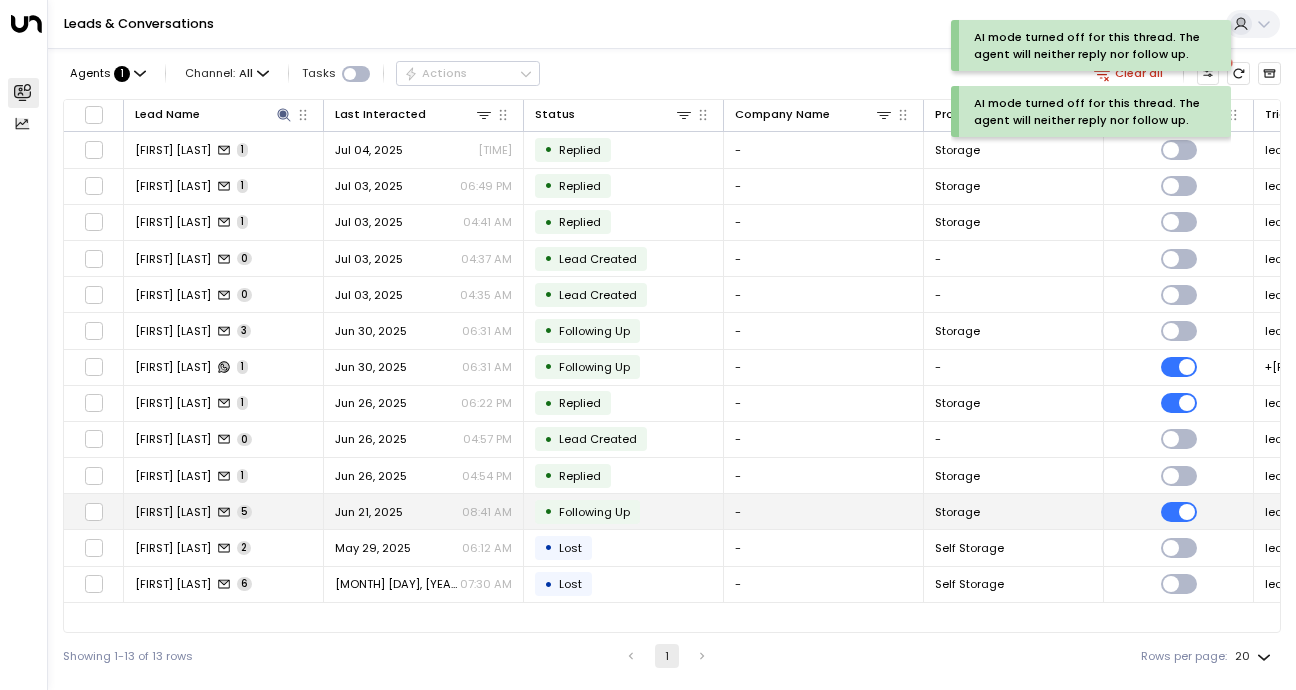 click on "Gavin Bray 5" at bounding box center [224, 511] 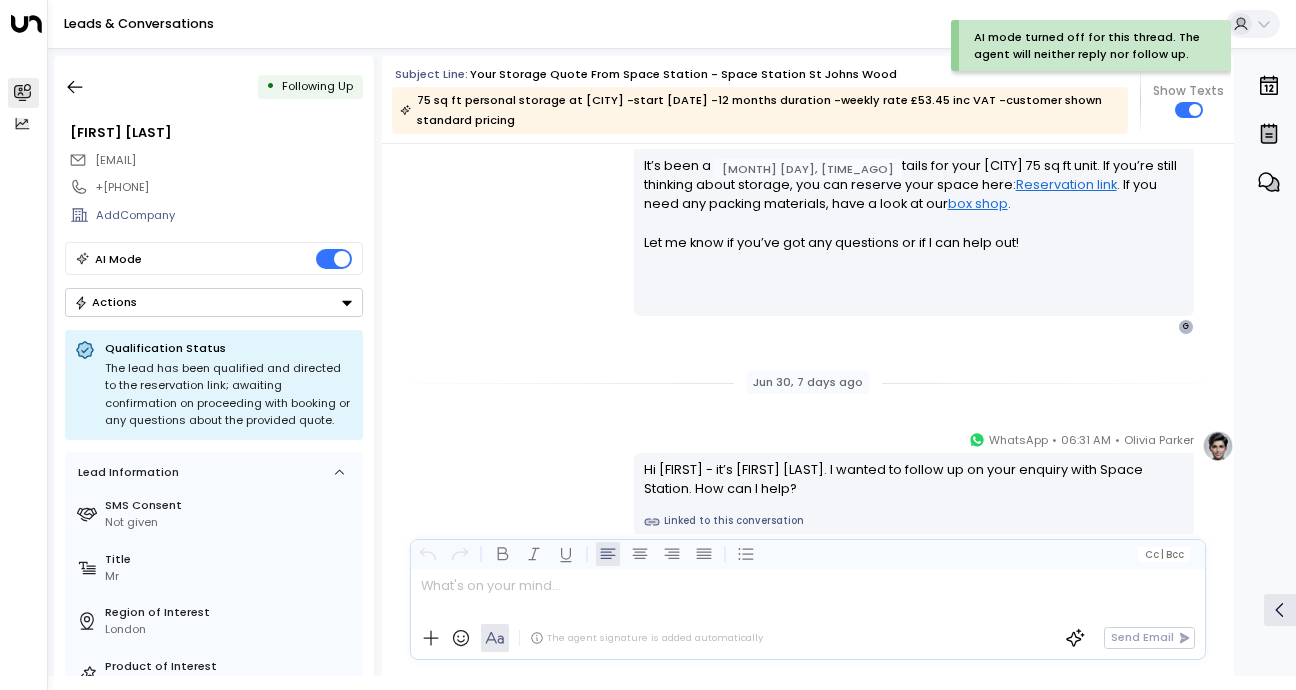 scroll, scrollTop: 2255, scrollLeft: 0, axis: vertical 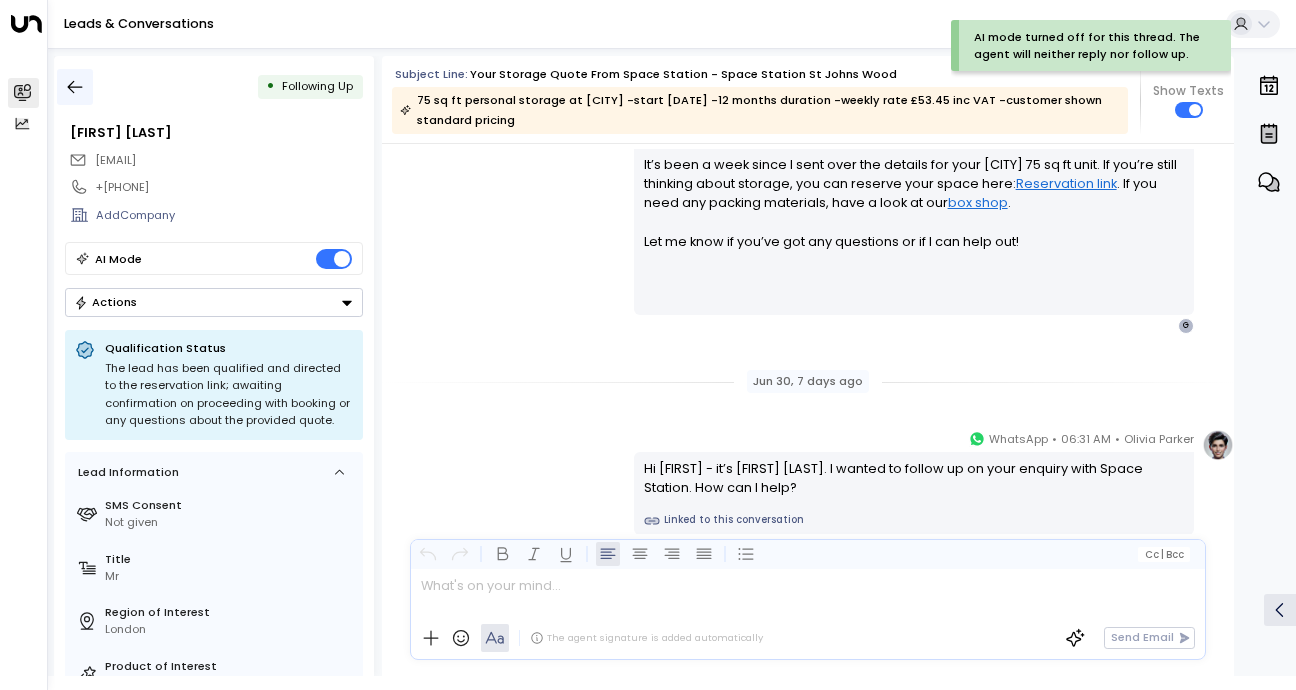 click at bounding box center [75, 87] 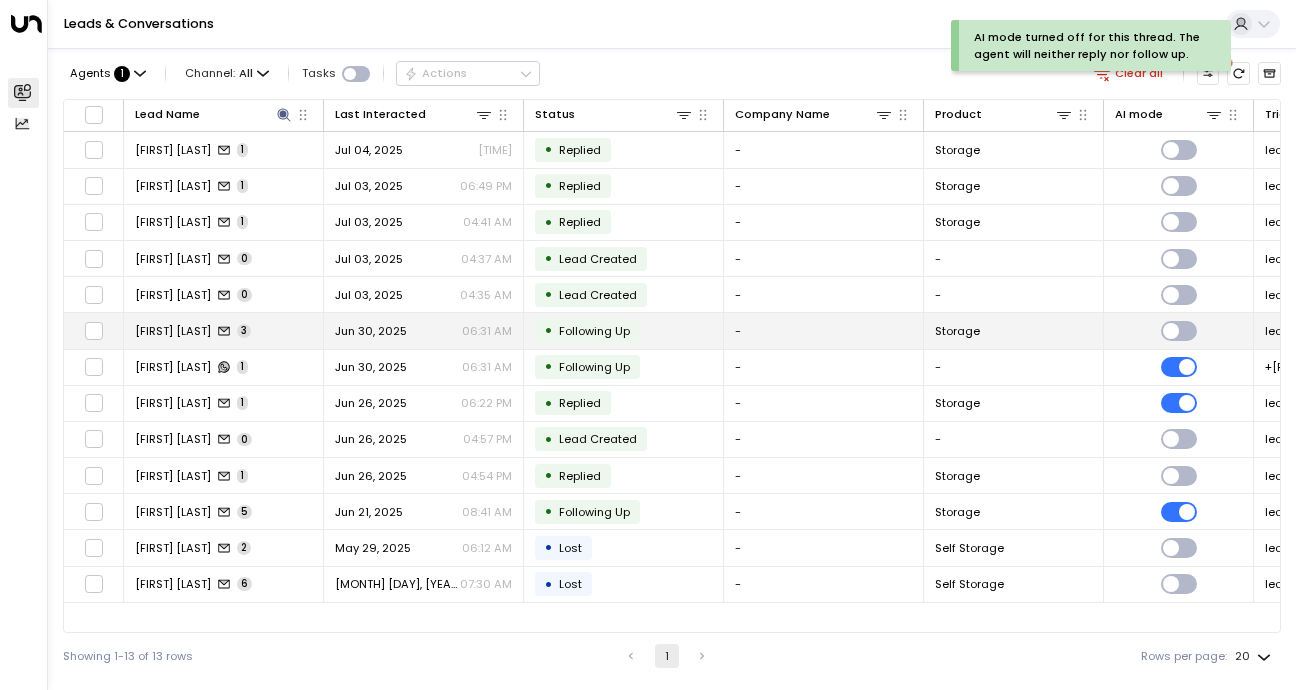 click on "Jun 30, 2025" at bounding box center (371, 331) 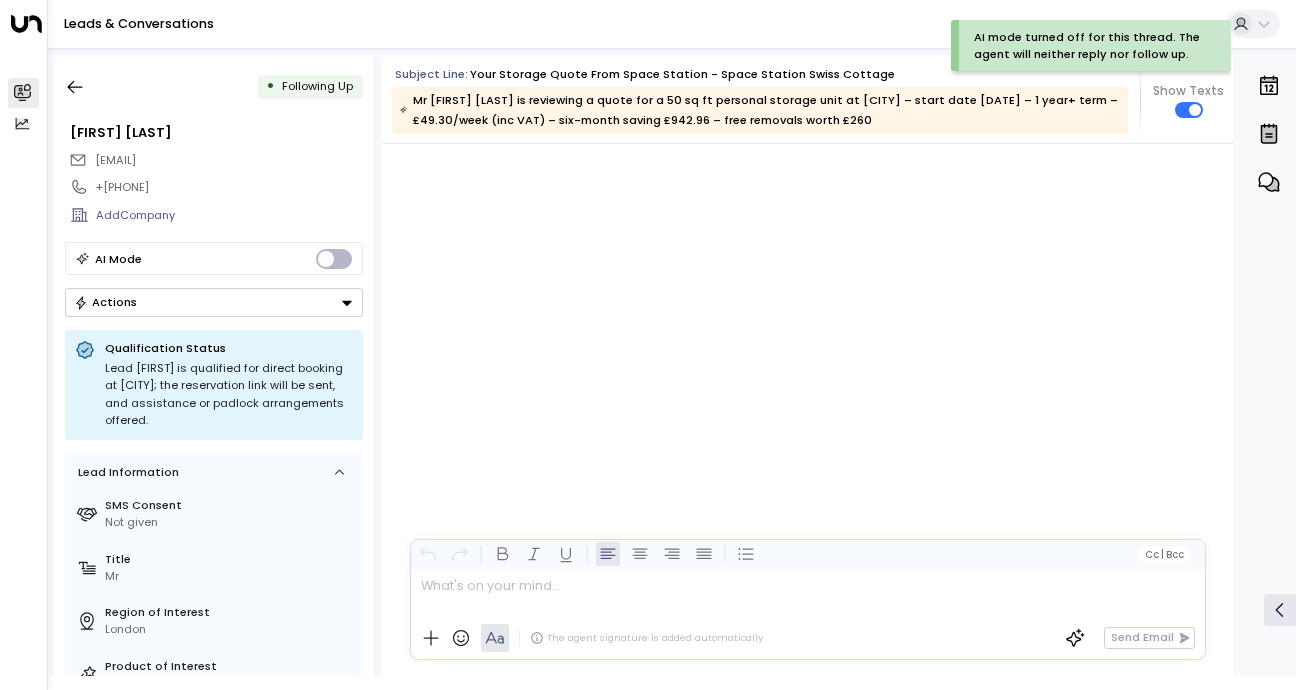 scroll, scrollTop: 2097, scrollLeft: 0, axis: vertical 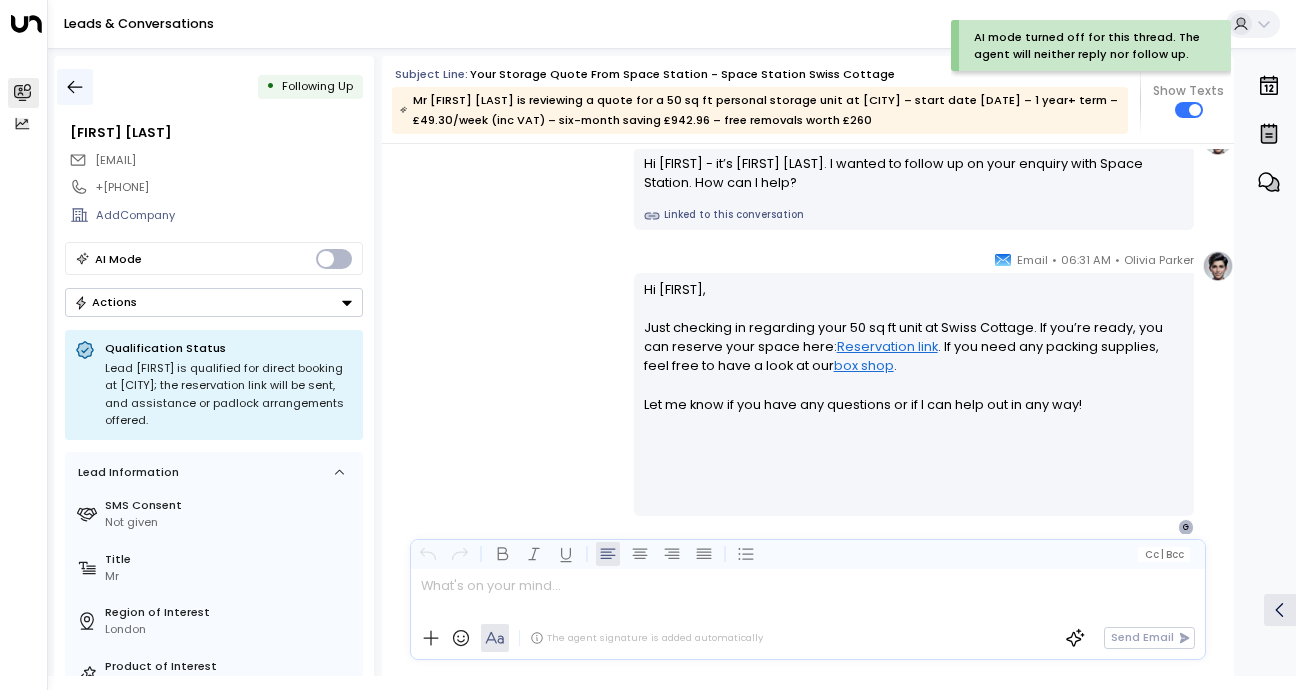 click at bounding box center [75, 87] 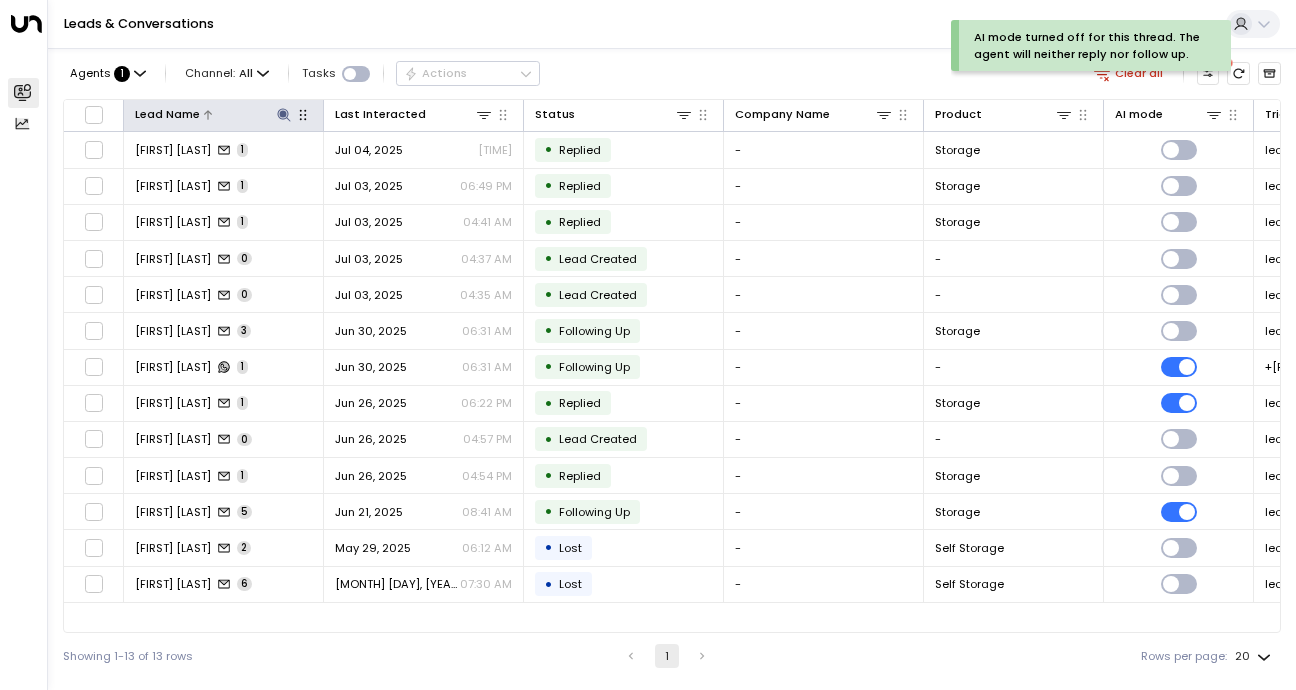 click at bounding box center [283, 114] 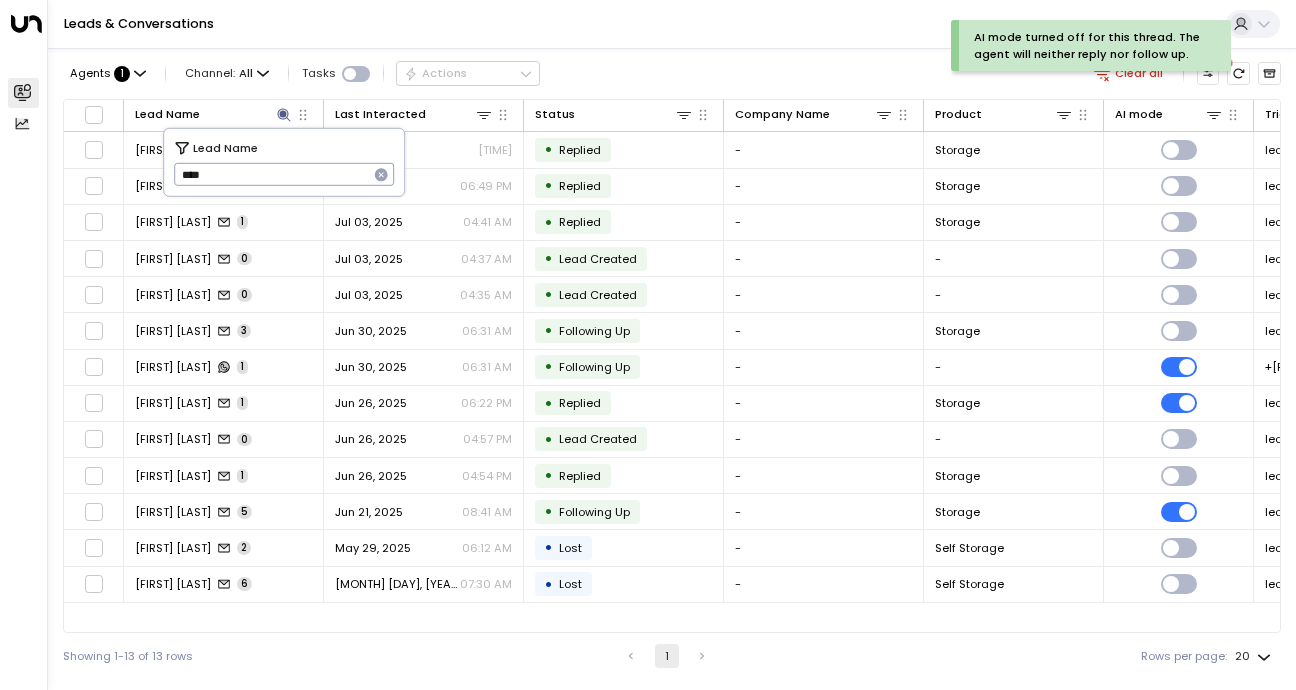click on "****" at bounding box center [271, 174] 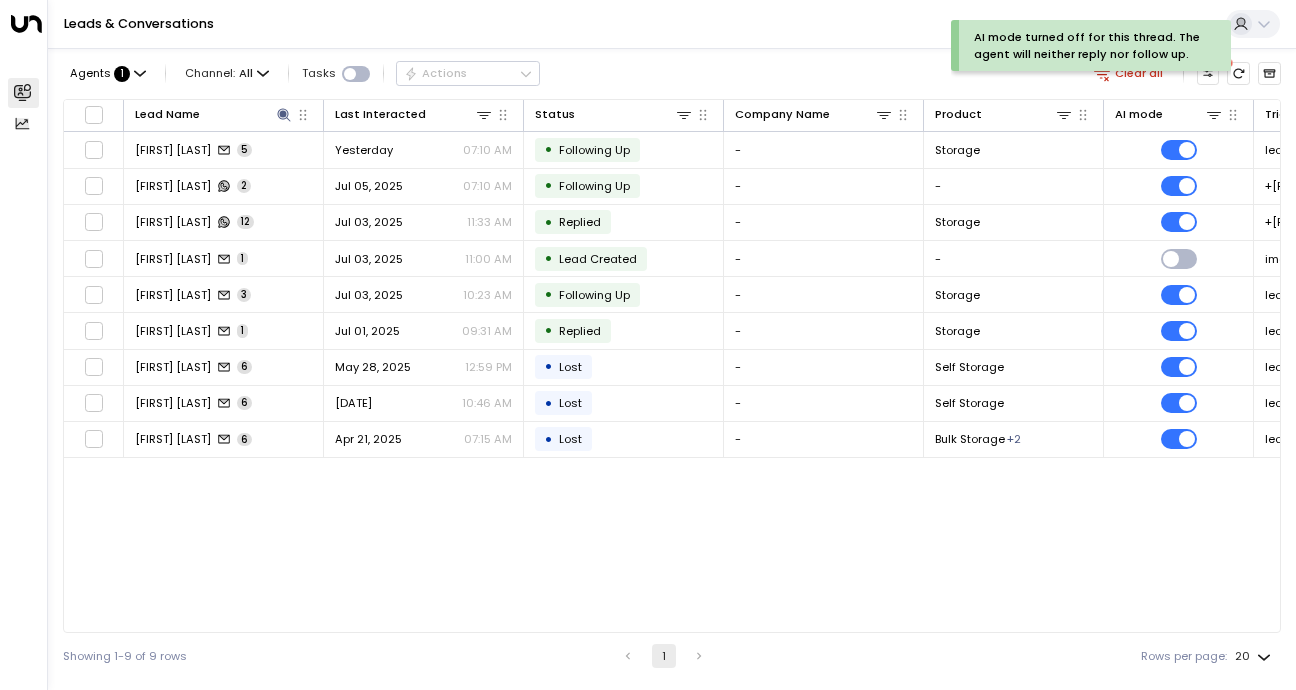 click on "Lead Name Last Interacted Status Company Name Product AI mode Trigger Phone Zitao Zhang 5 Yesterday 07:10 AM • Following Up - Storage leads@space-station.co.uk [PHONE] Zitao Zhang 2 Jul 05, 2025 07:10 AM • Following Up - - [PHONE] [PHONE] Yiqi Zhang 12 Jul 03, 2025 11:33 AM • Following Up - Storage [PHONE] [PHONE] Yiqi Zhang 1 Jul 03, 2025 11:00 AM • Lead Created - - imoogene@gmail.com [PHONE] Yiqi Zhang 3 Jul 03, 2025 10:23 AM • Following Up - Storage leads@space-station.co.uk [PHONE] Yiqi Zhang 1 Jul 01, 2025 09:31 AM • Replied - Storage leads@space-station.co.uk [PHONE] Yiqi Zhang 6 May 28, 2025 12:59 PM • Lost - Self Storage leads@space-station.co.uk [PHONE] Qi Zhang 6 May 24, 2025 10:46 AM • Lost - Self Storage leads@space-station.co.uk [PHONE] Jessica Zhang 6 Apr 21, 2025 07:15 AM • Lost - Bulk Storage + 2 leads@space-station.co.uk [PHONE]" at bounding box center [672, 366] 